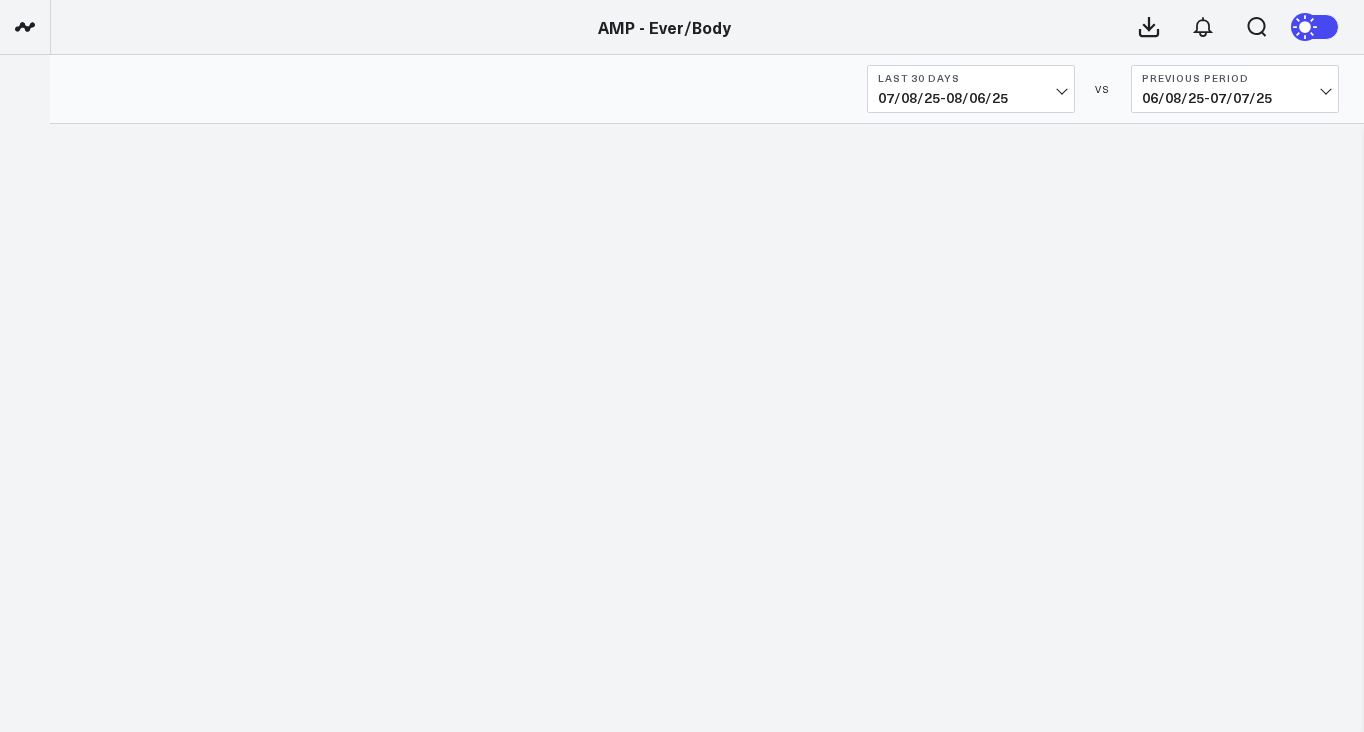 scroll, scrollTop: 0, scrollLeft: 0, axis: both 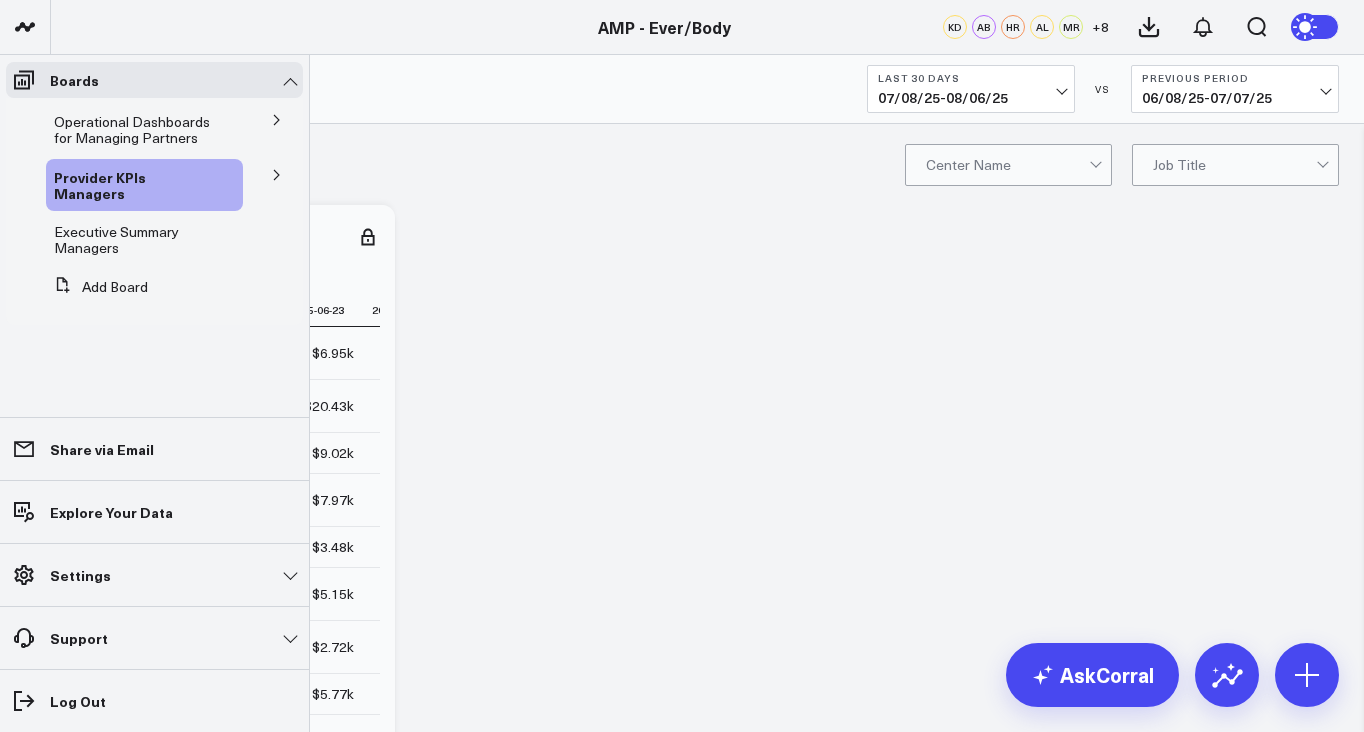 click at bounding box center [277, 174] 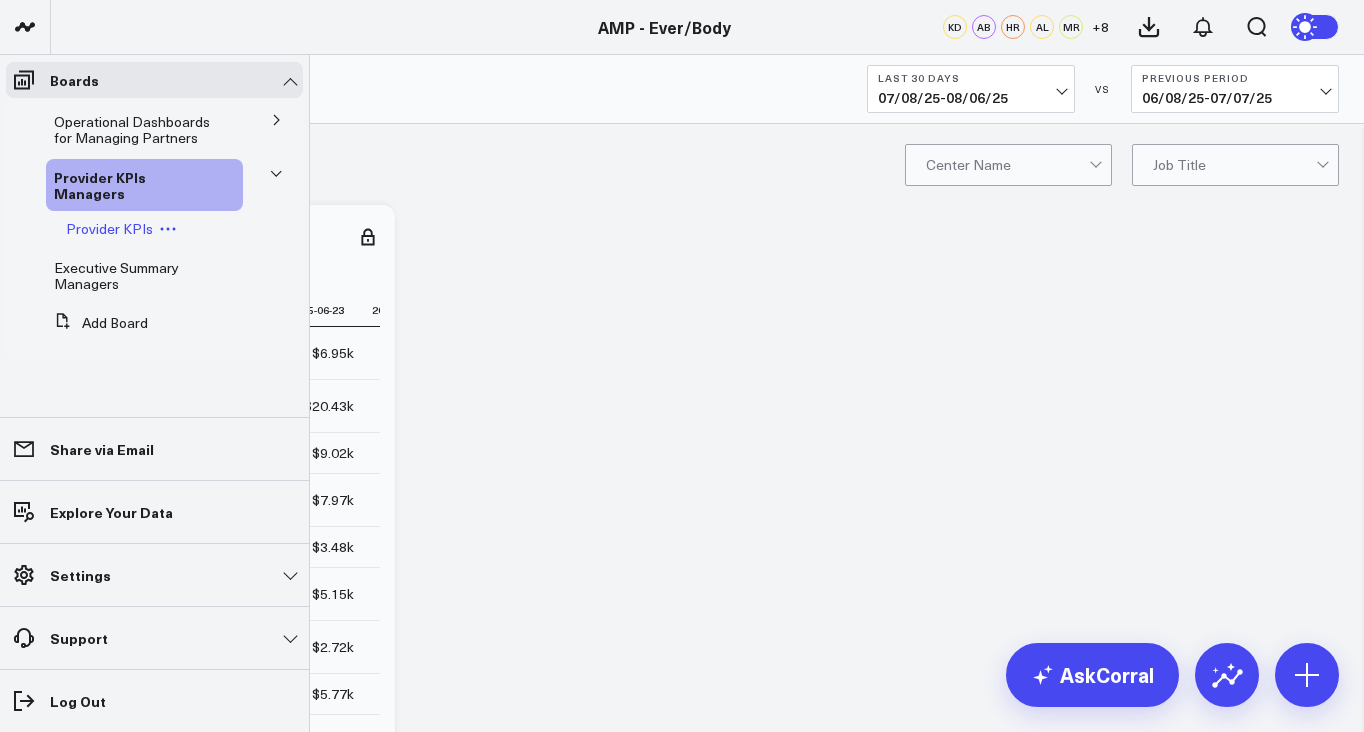 click on "Provider KPIs" at bounding box center [150, 229] 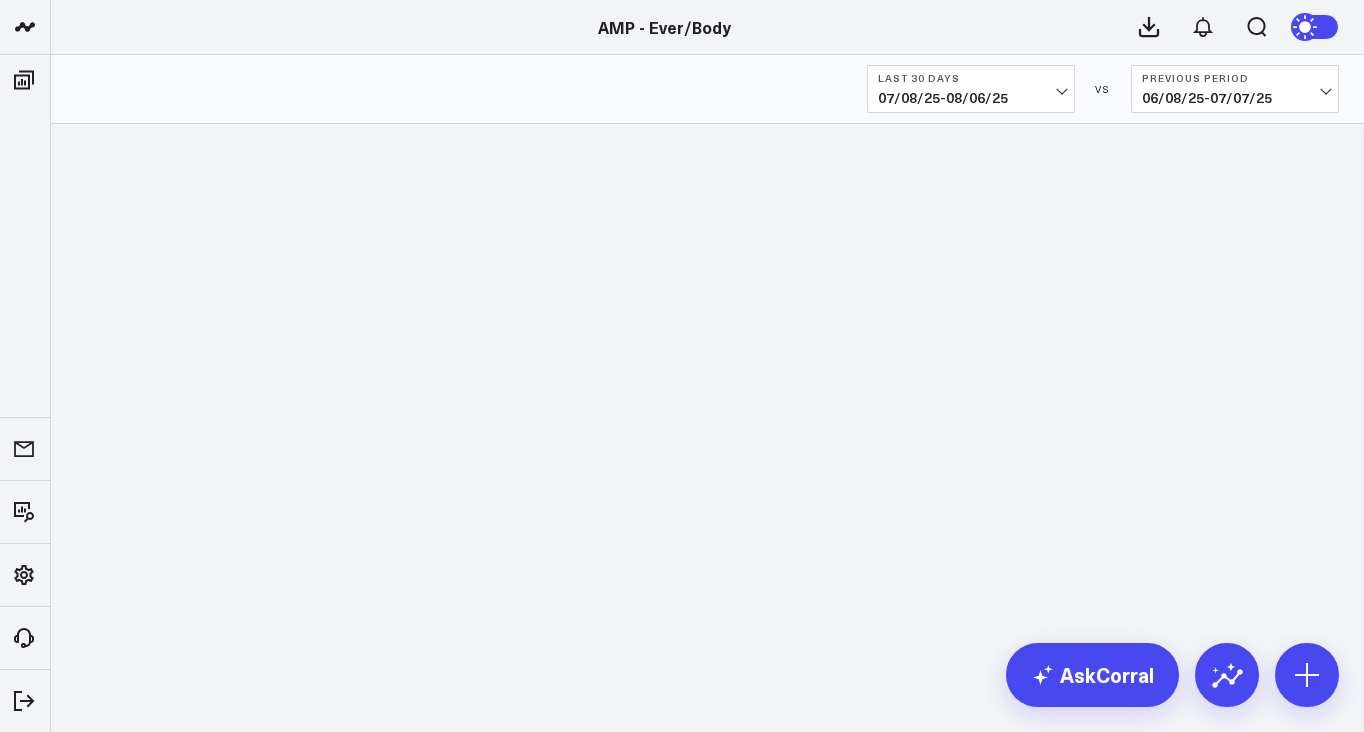 scroll, scrollTop: 0, scrollLeft: 0, axis: both 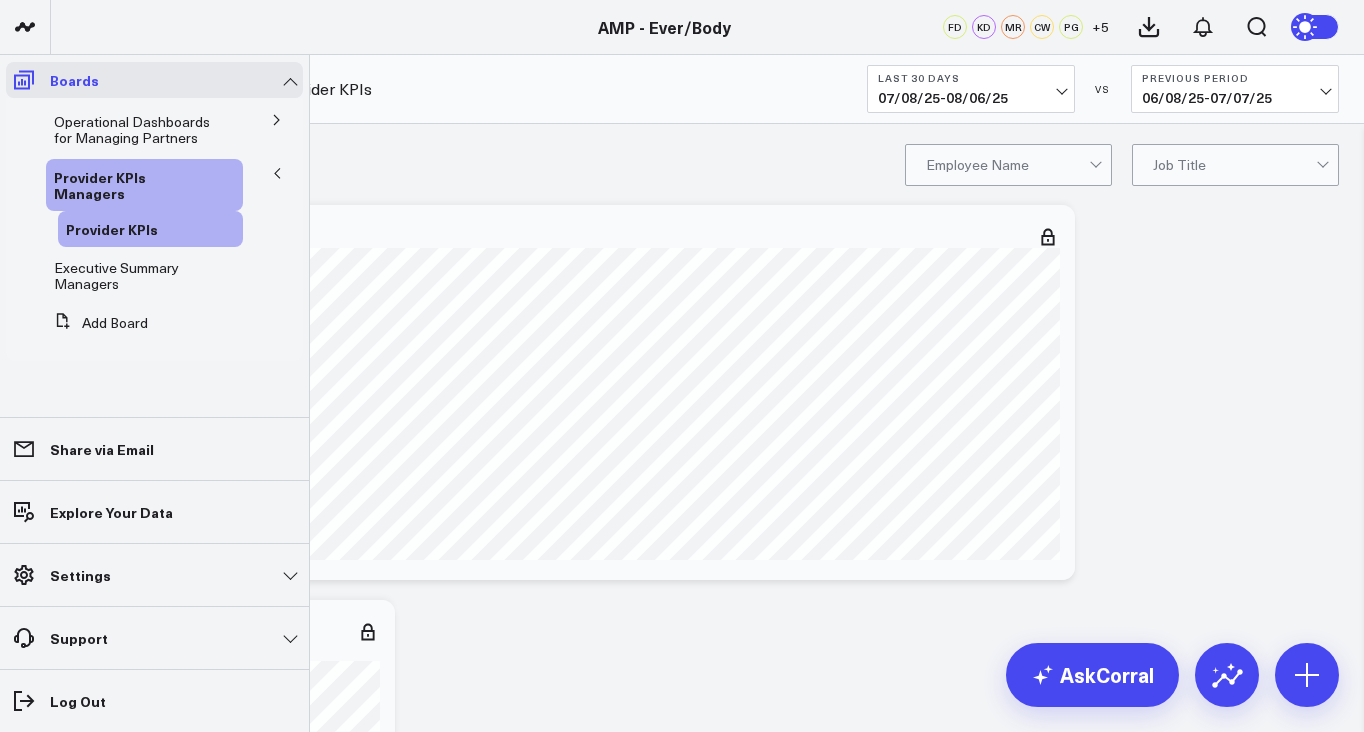 click 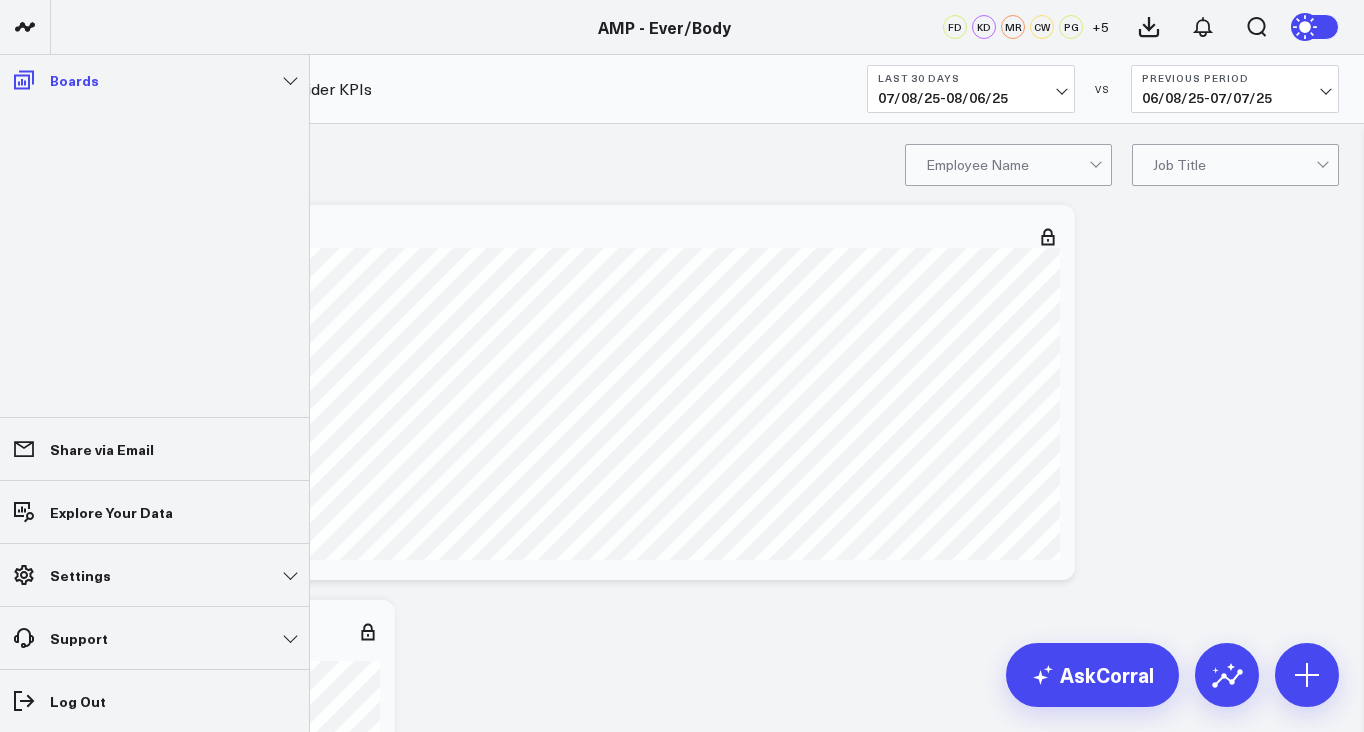 click 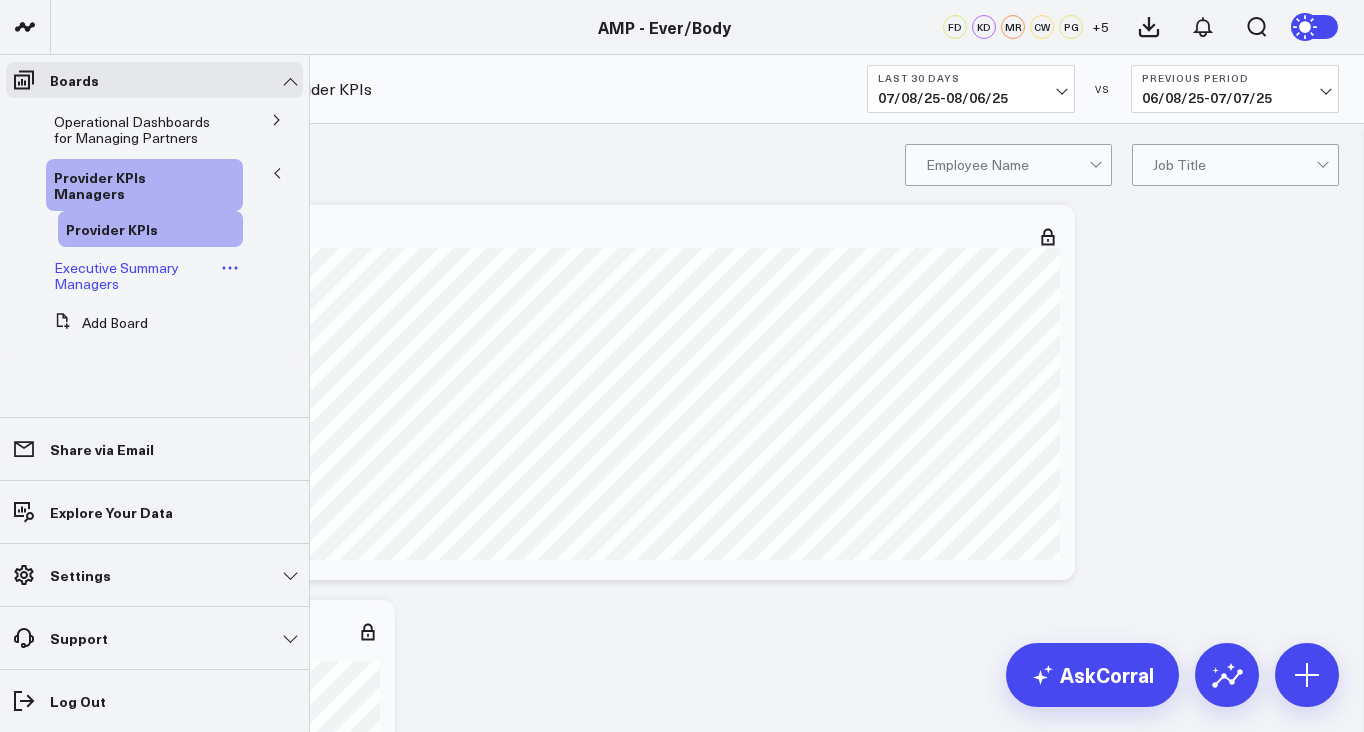 click on "Executive Summary Managers" at bounding box center [136, 276] 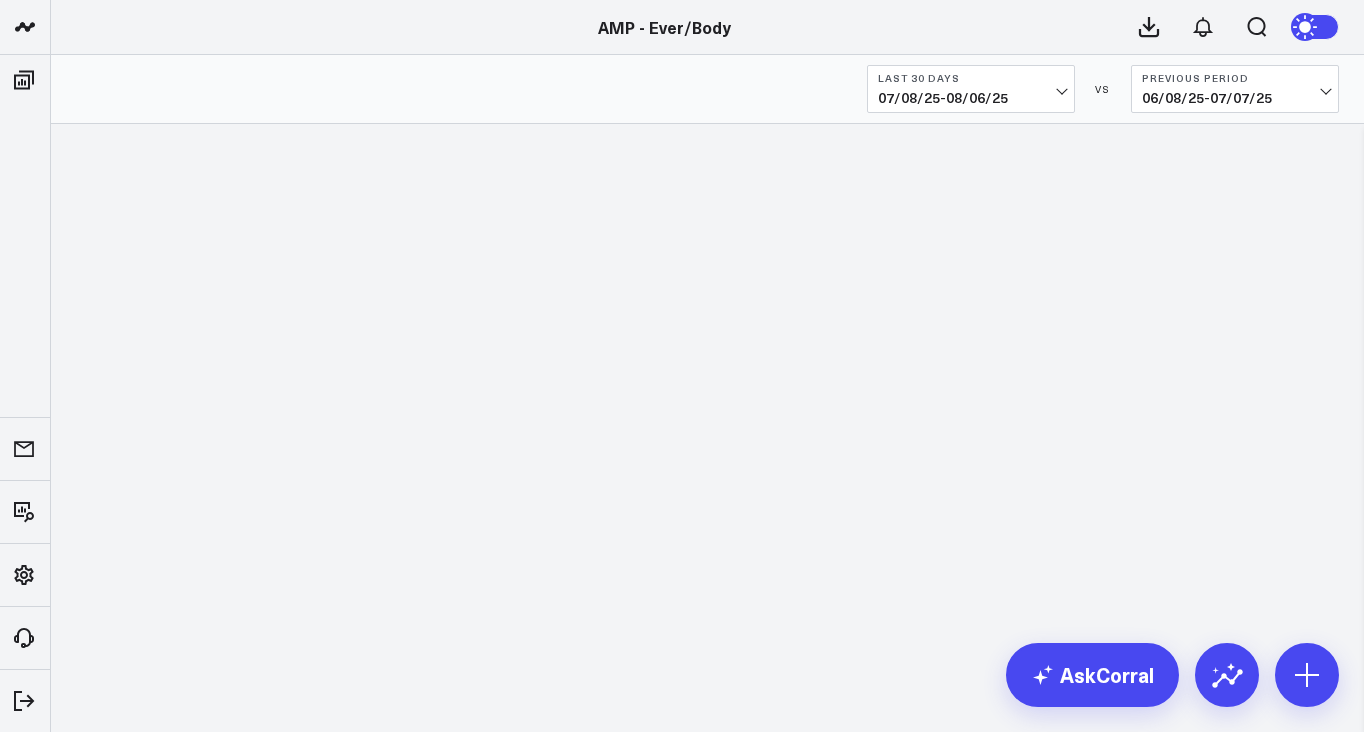 scroll, scrollTop: 0, scrollLeft: 0, axis: both 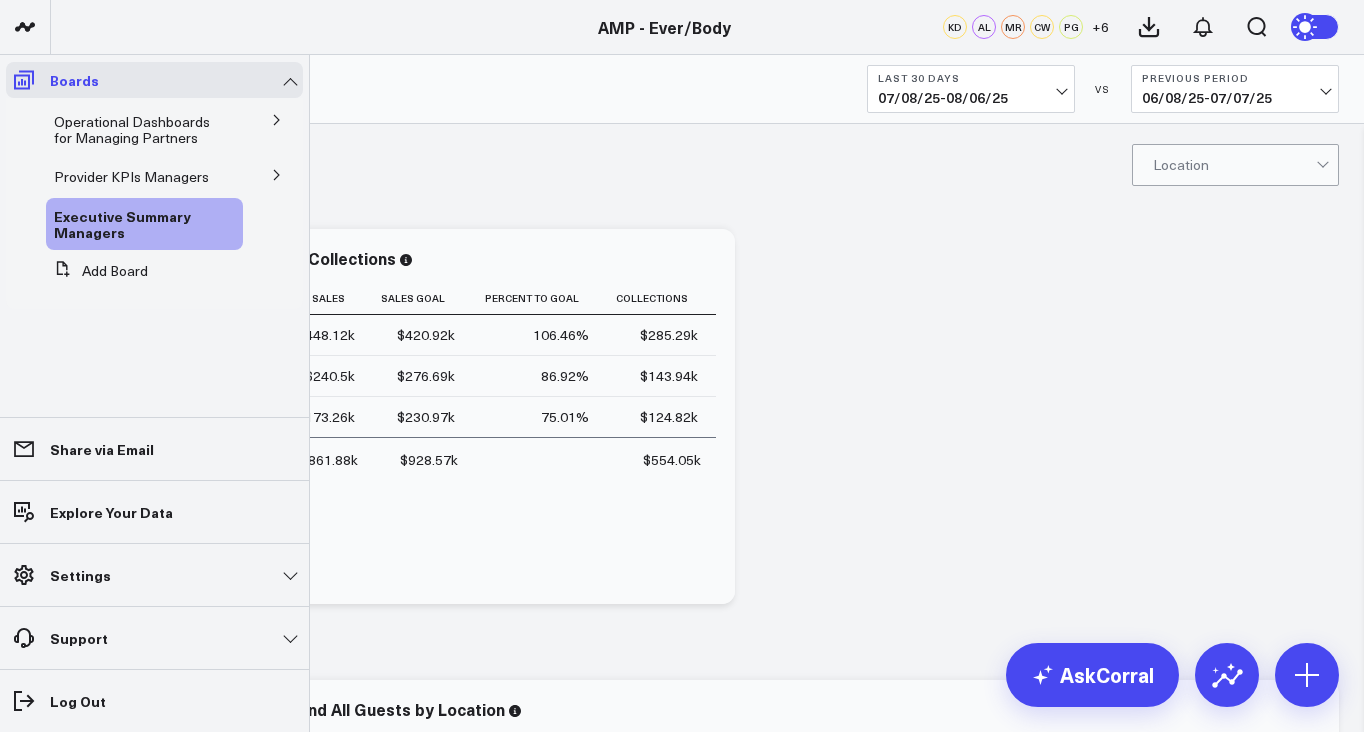 click 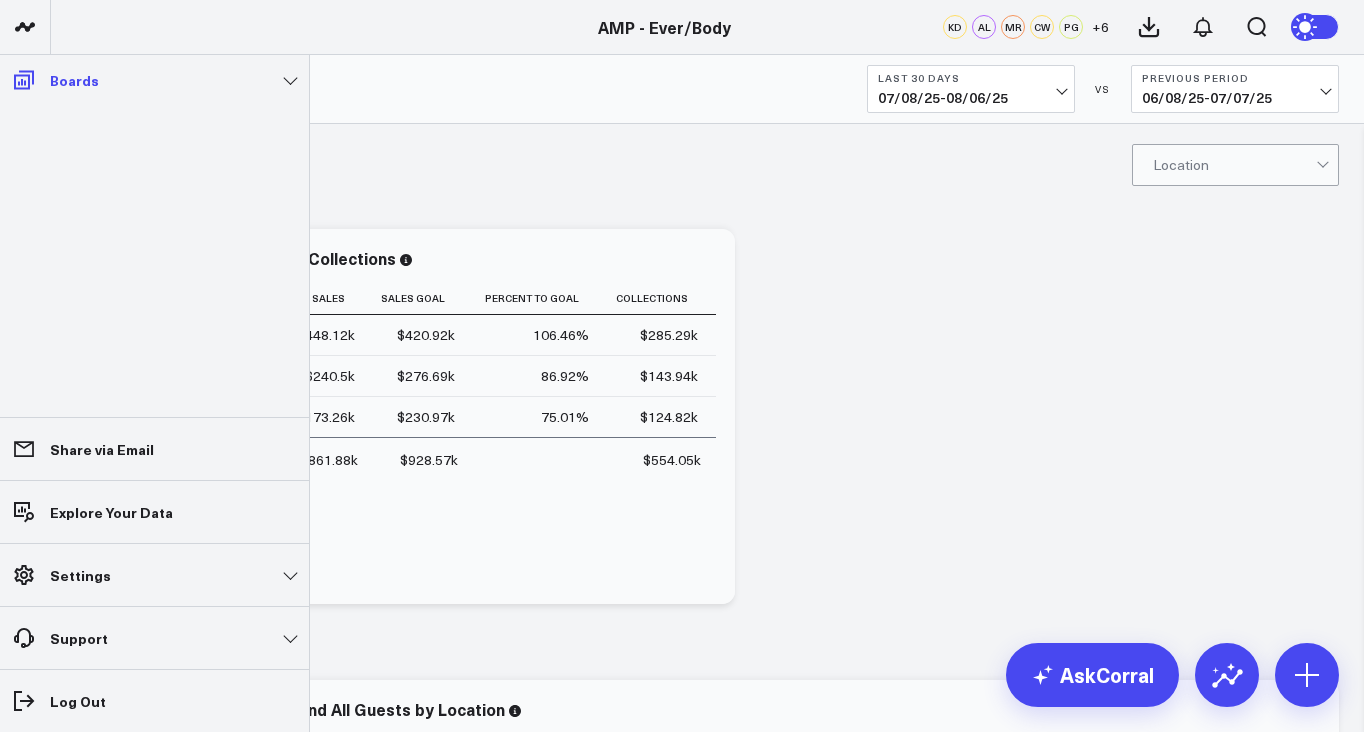 click on "Boards" at bounding box center (154, 80) 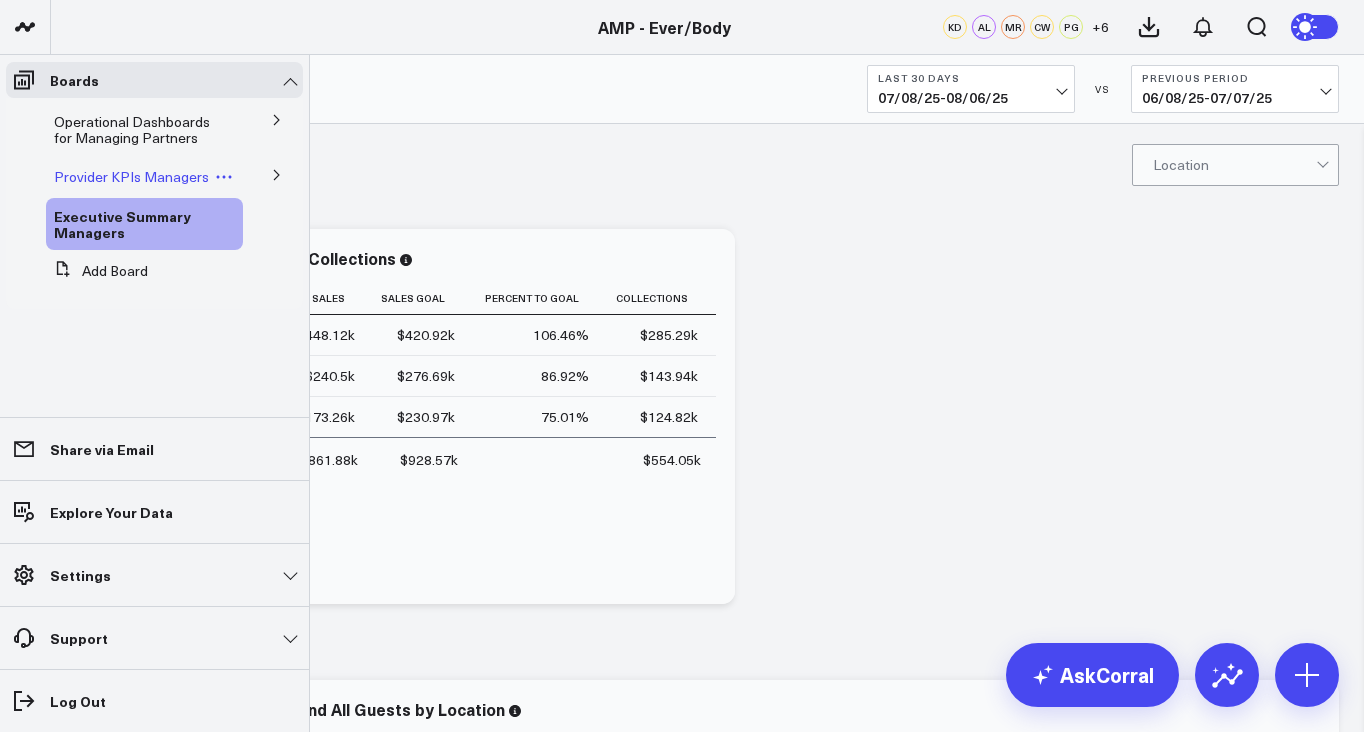 click at bounding box center (224, 177) 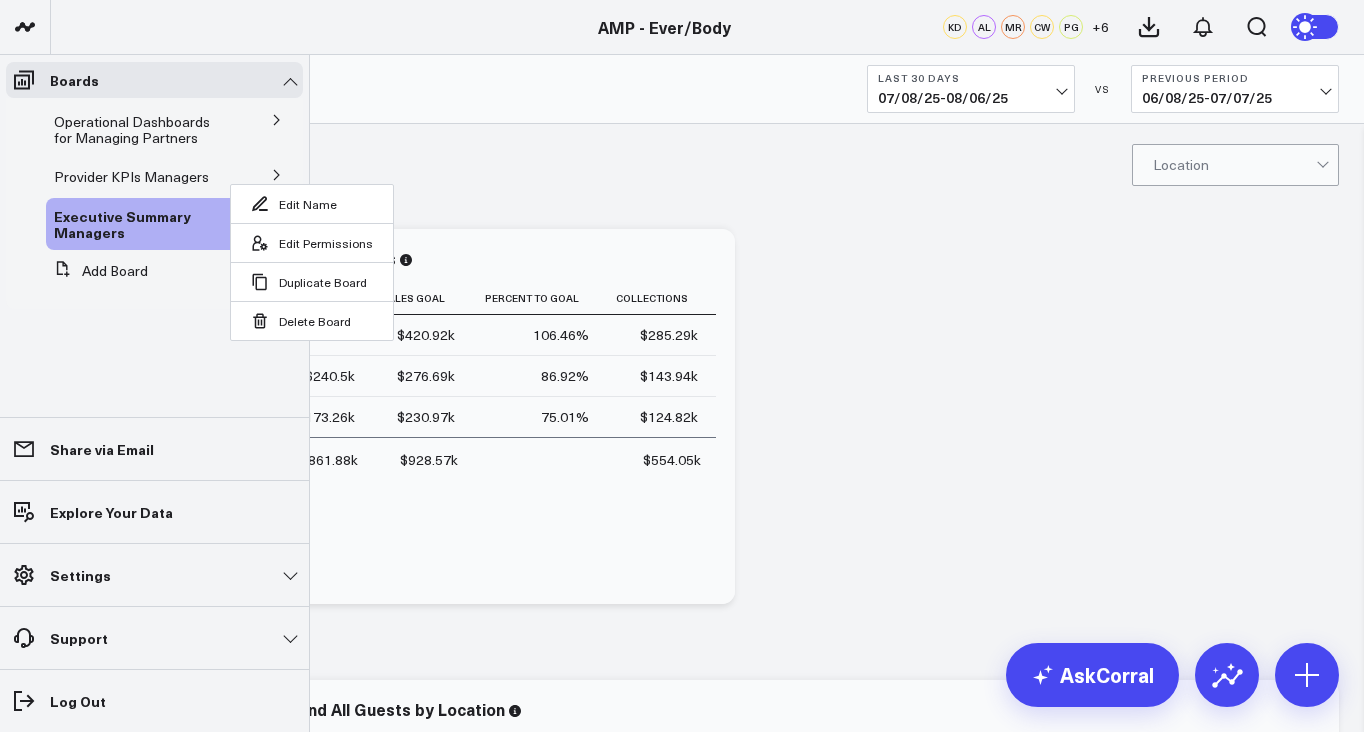 click 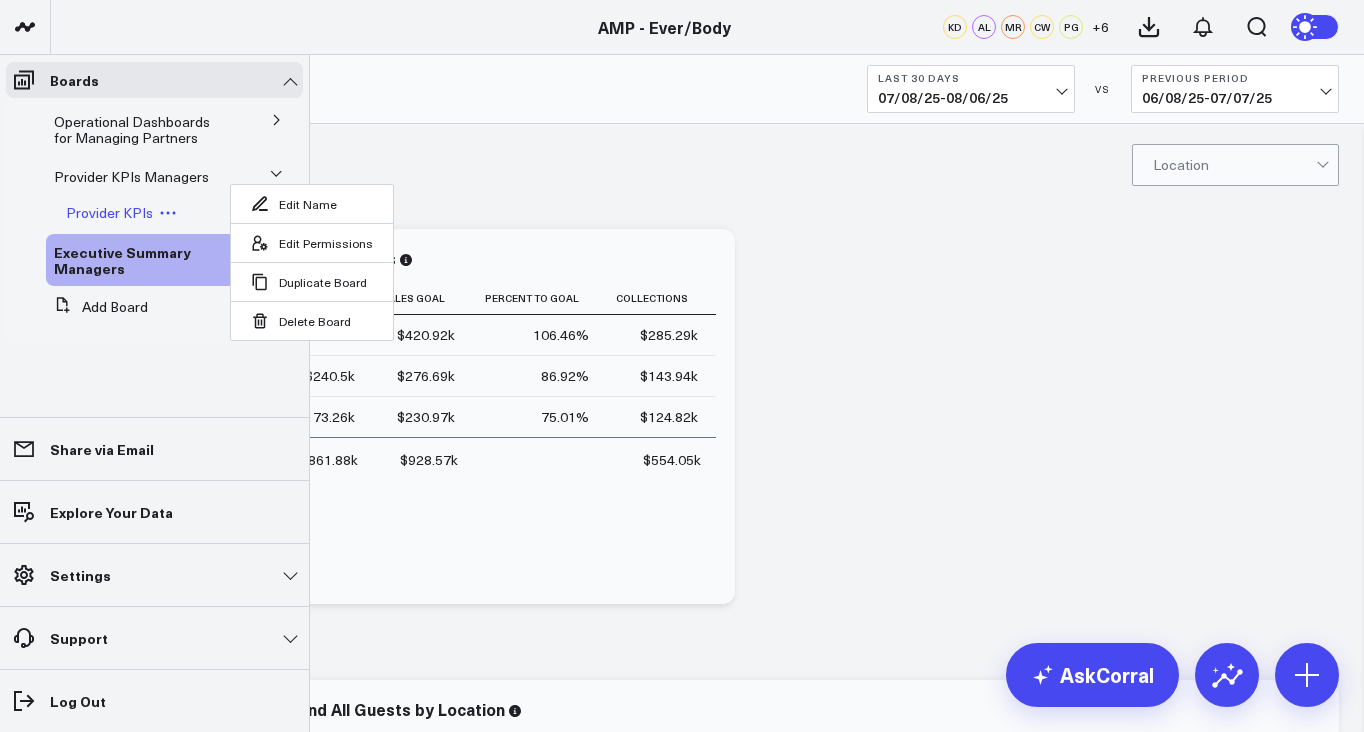 click on "Provider KPIs" at bounding box center [109, 212] 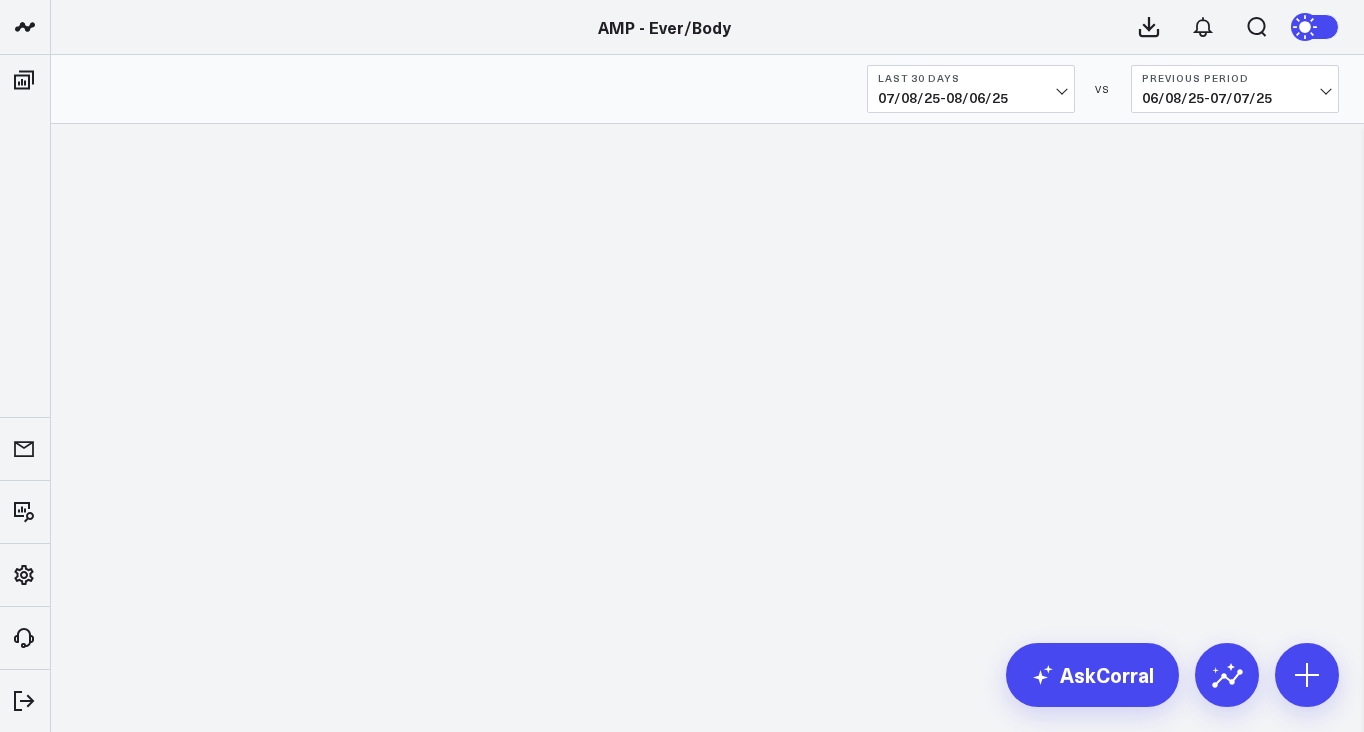 scroll, scrollTop: 0, scrollLeft: 0, axis: both 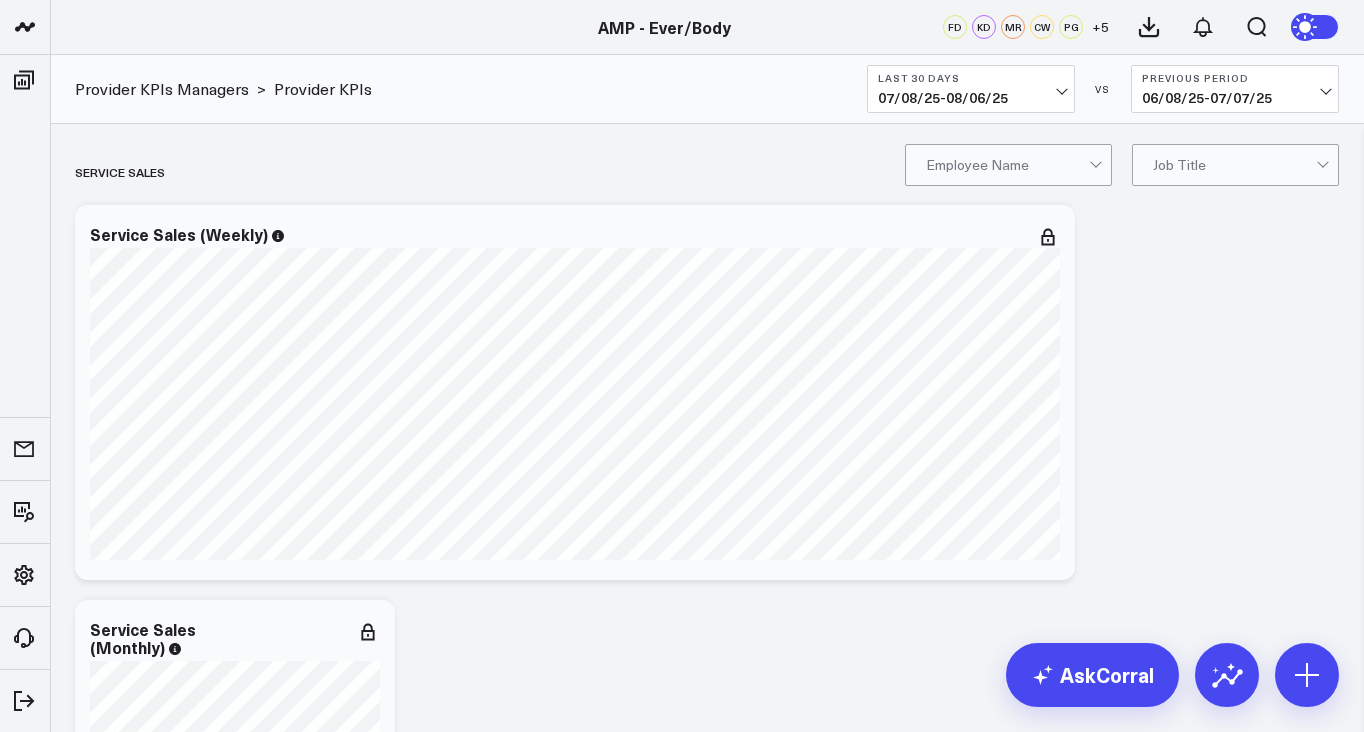 click on "Last 30 Days" at bounding box center (971, 78) 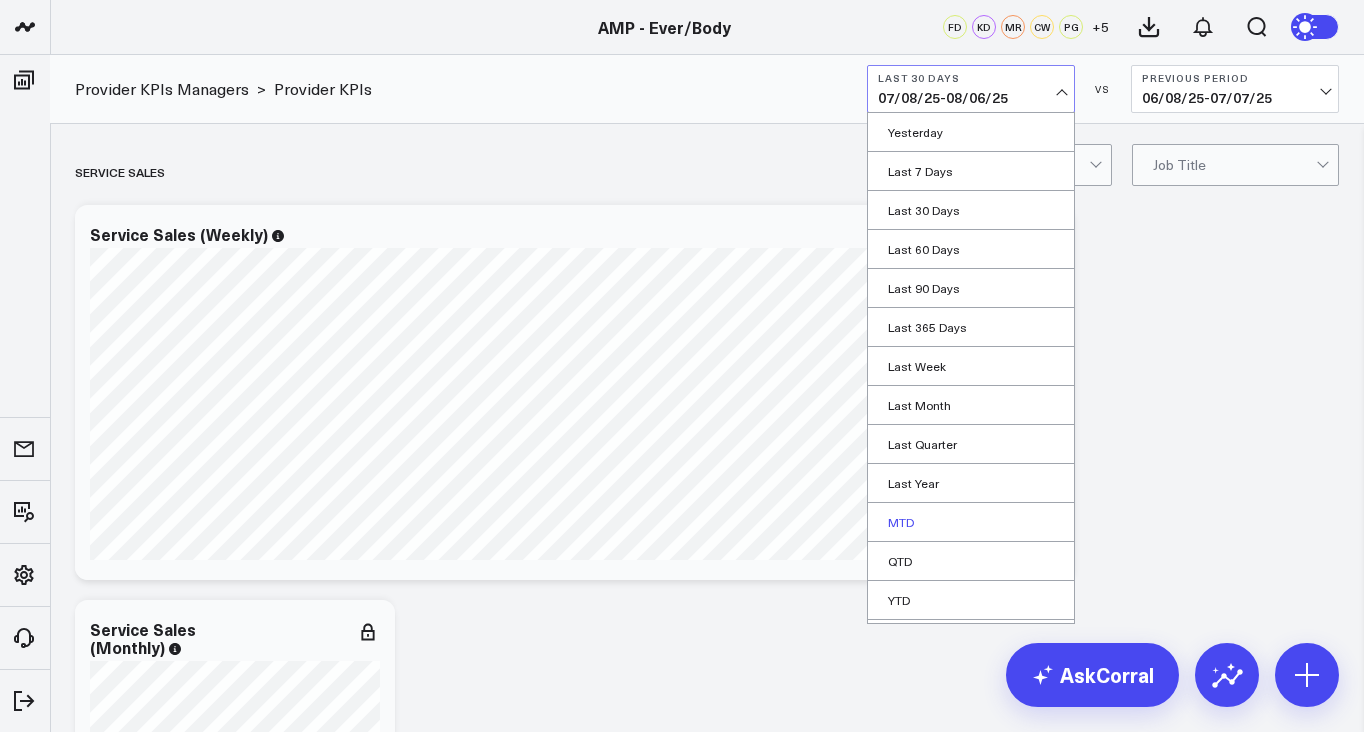 click on "MTD" at bounding box center [971, 522] 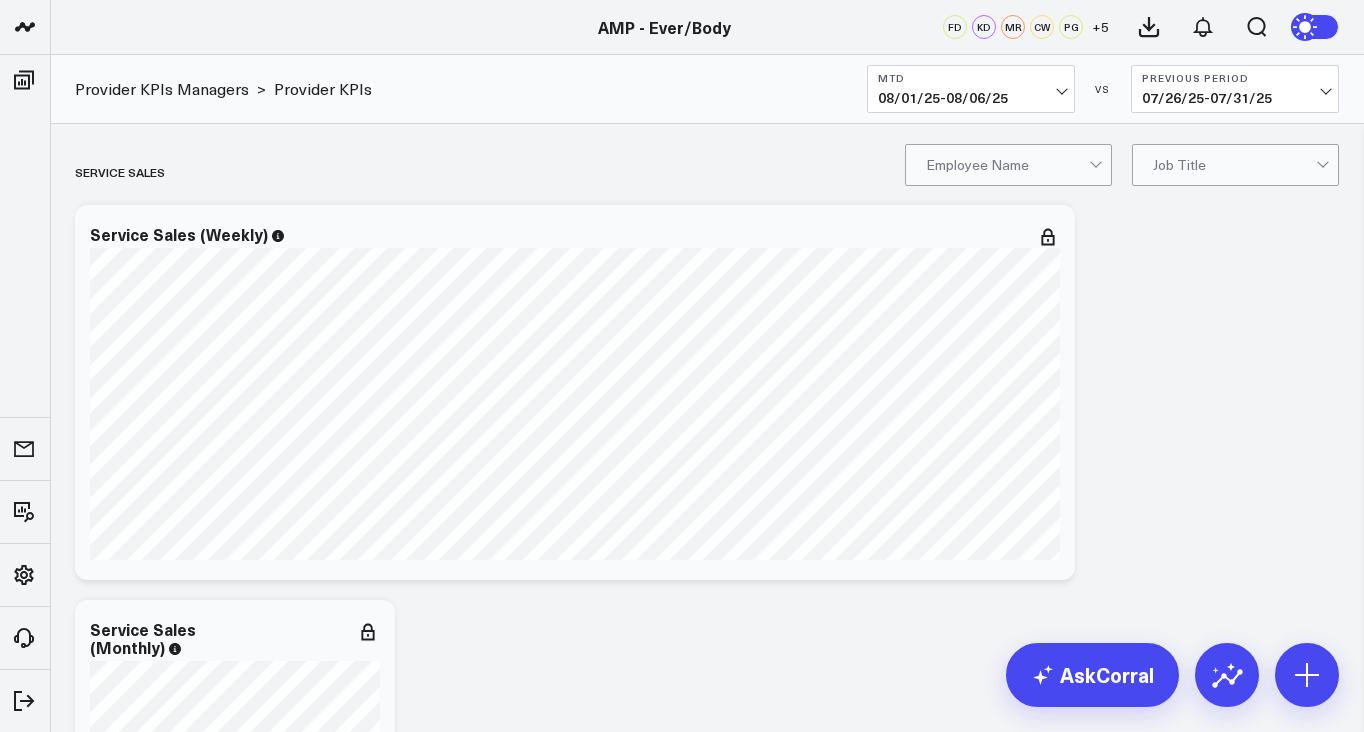 click at bounding box center [1007, 165] 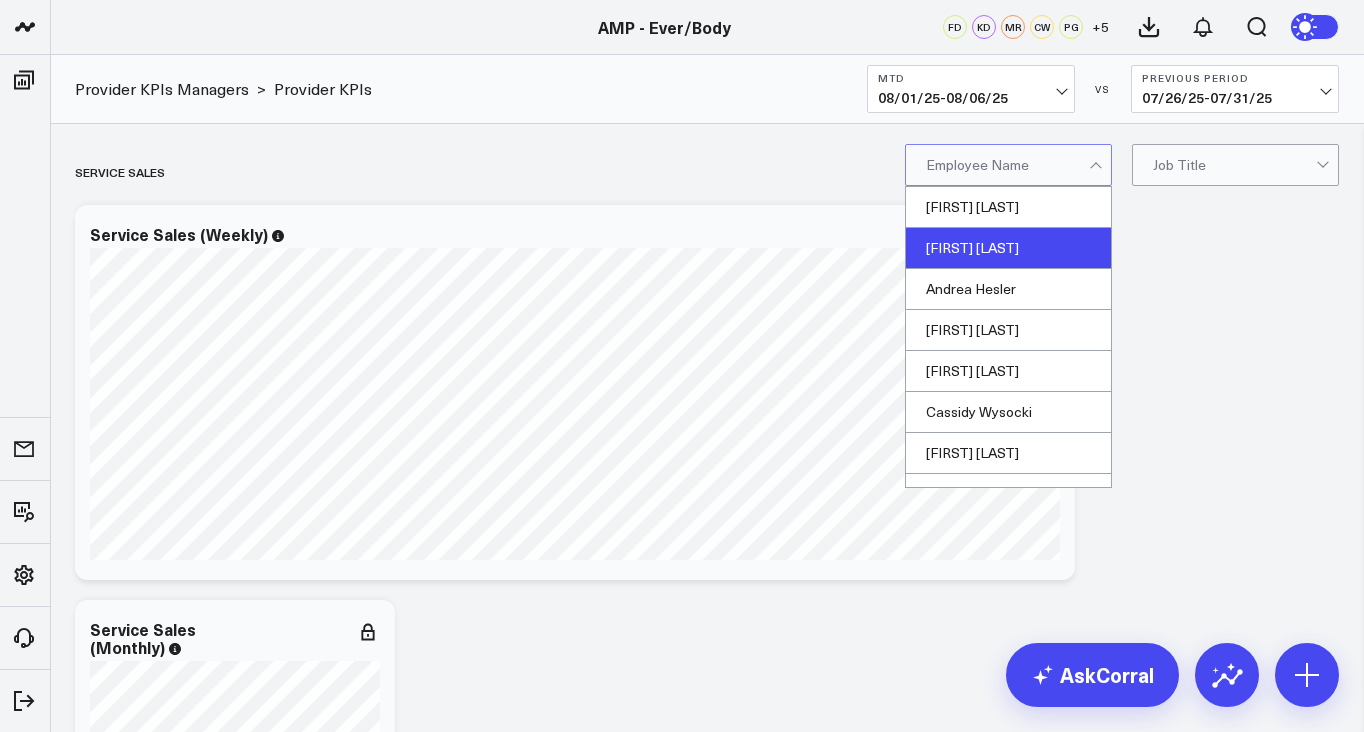 click on "Andrea Endo" at bounding box center [1008, 248] 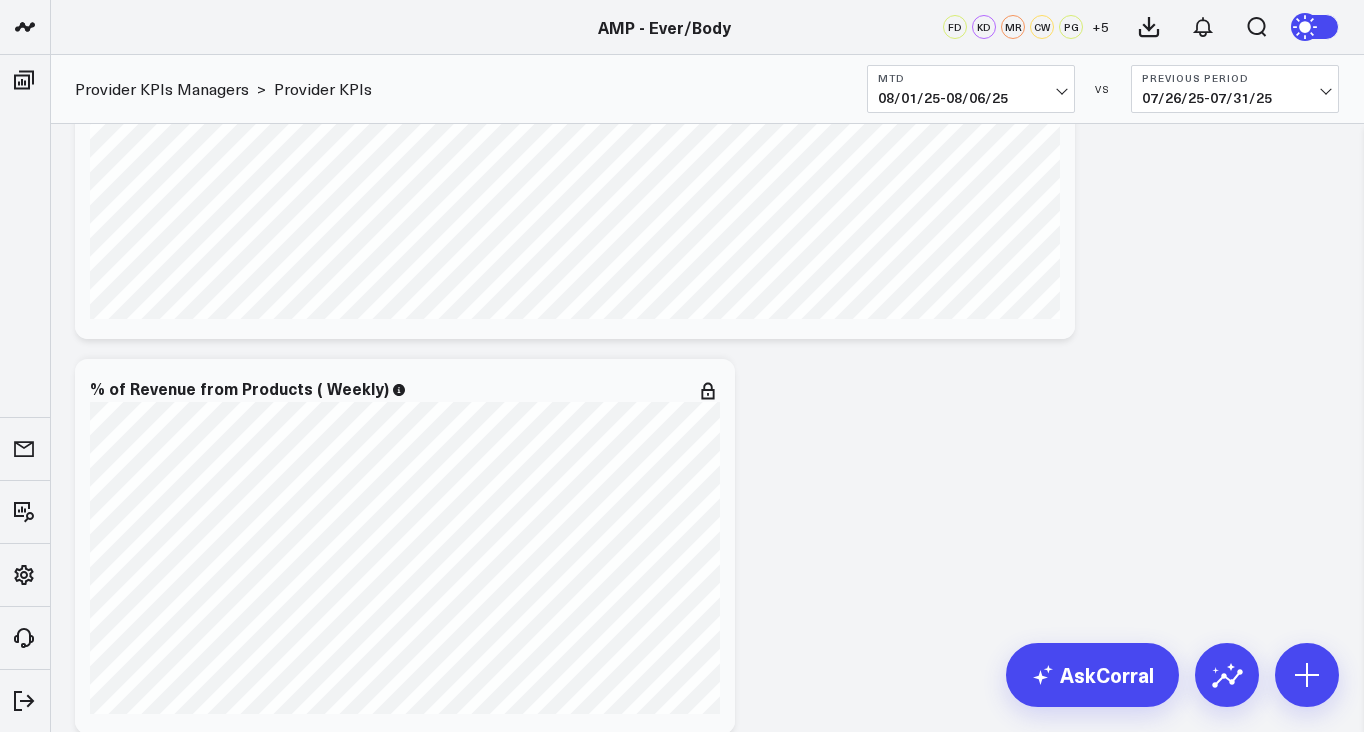 scroll, scrollTop: 442, scrollLeft: 0, axis: vertical 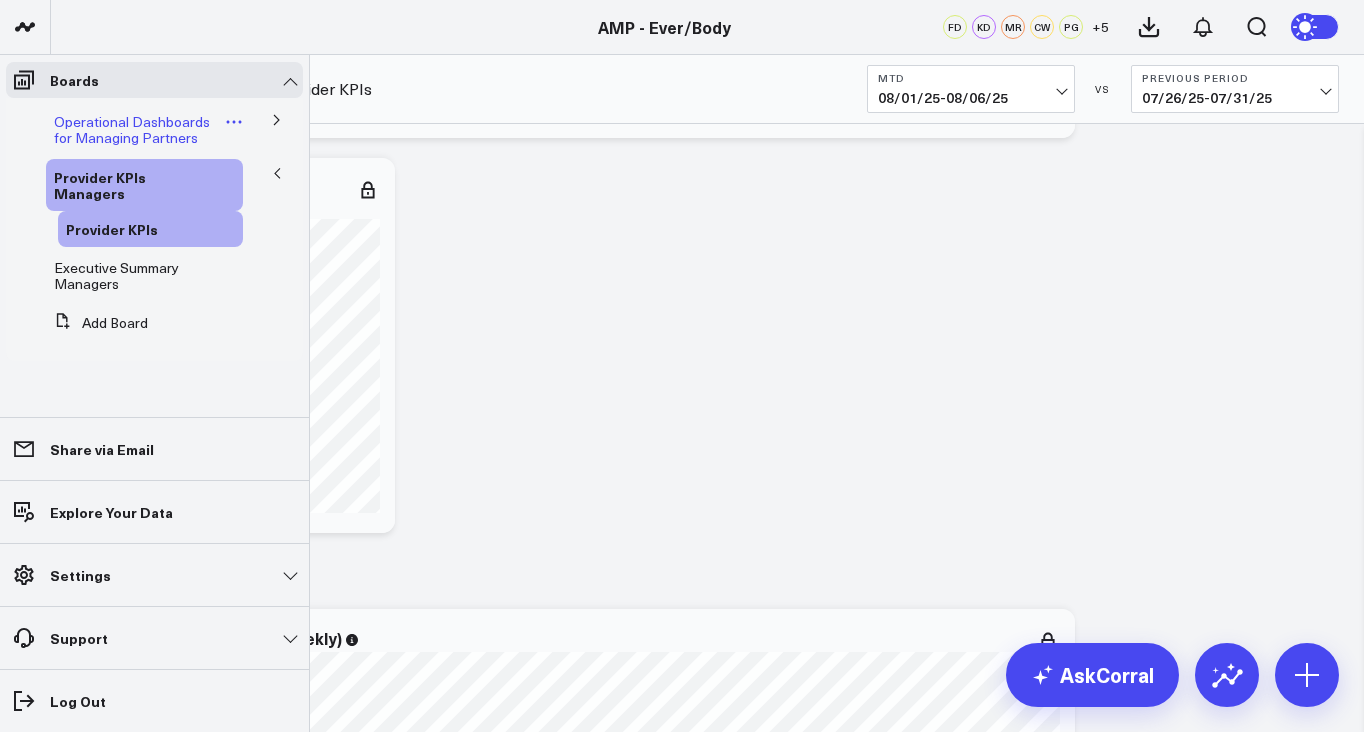 click on "Operational Dashboards for Managing Partners" at bounding box center [132, 129] 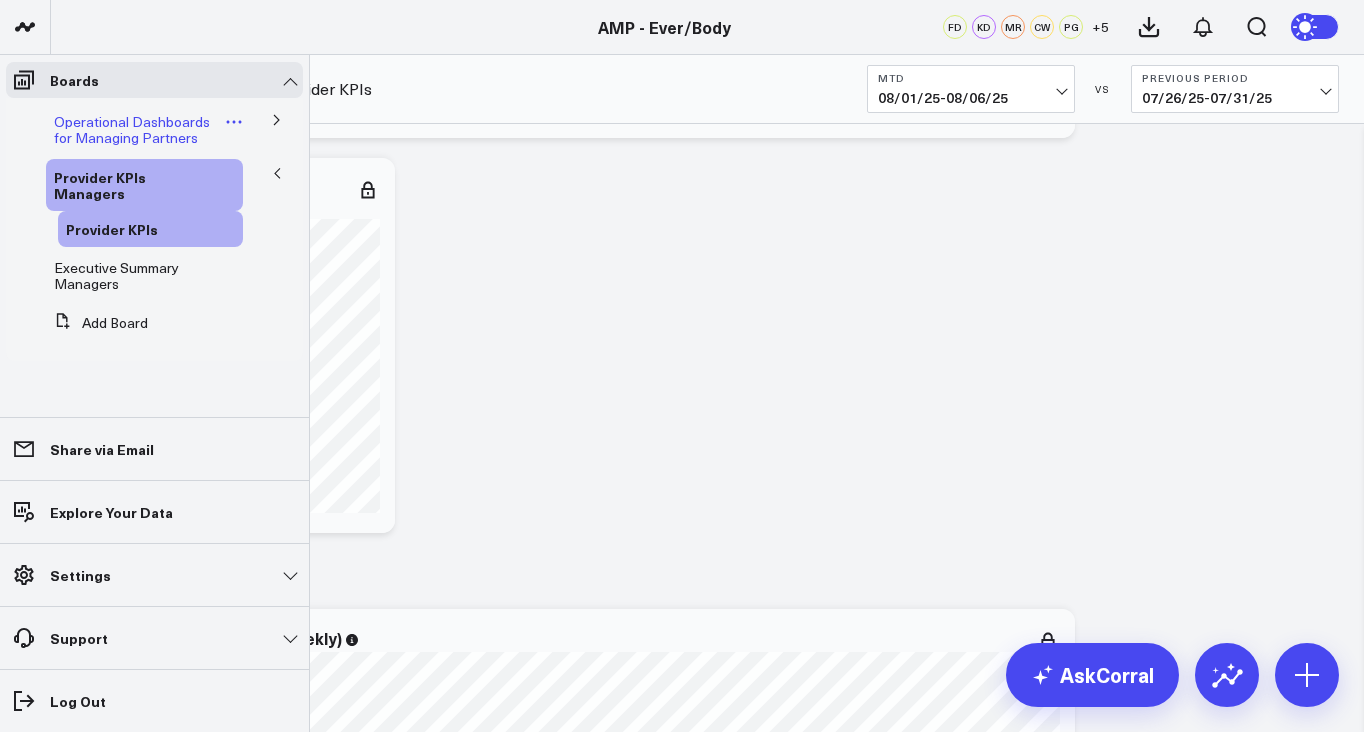 click on "Operational Dashboards for Managing Partners" at bounding box center (132, 129) 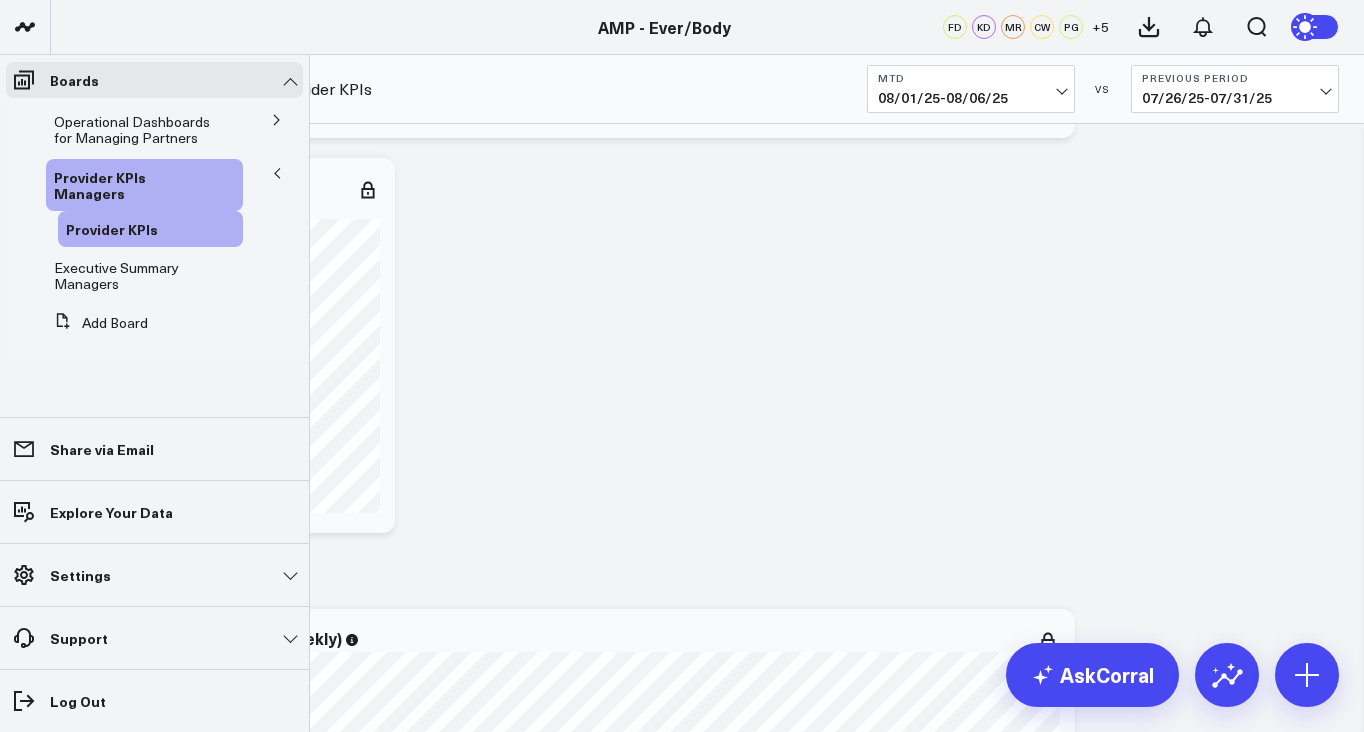 click 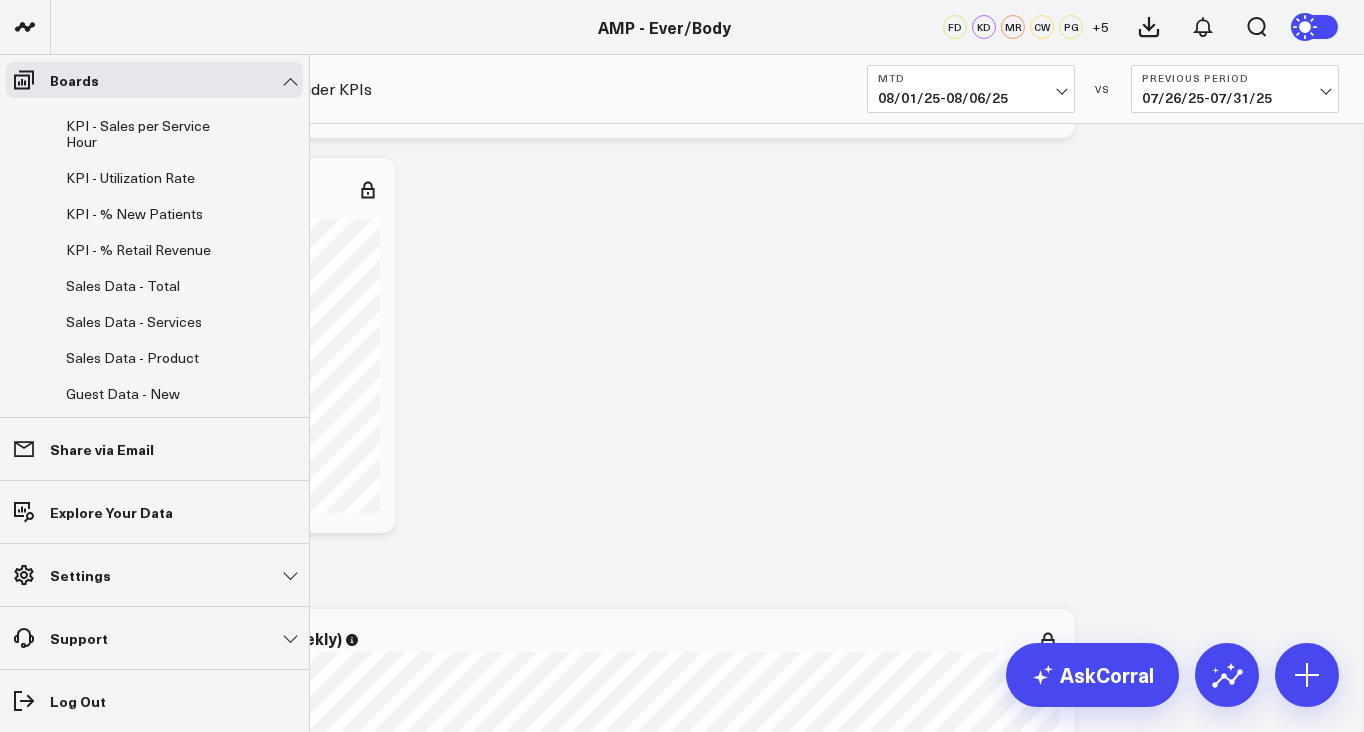 scroll, scrollTop: 106, scrollLeft: 0, axis: vertical 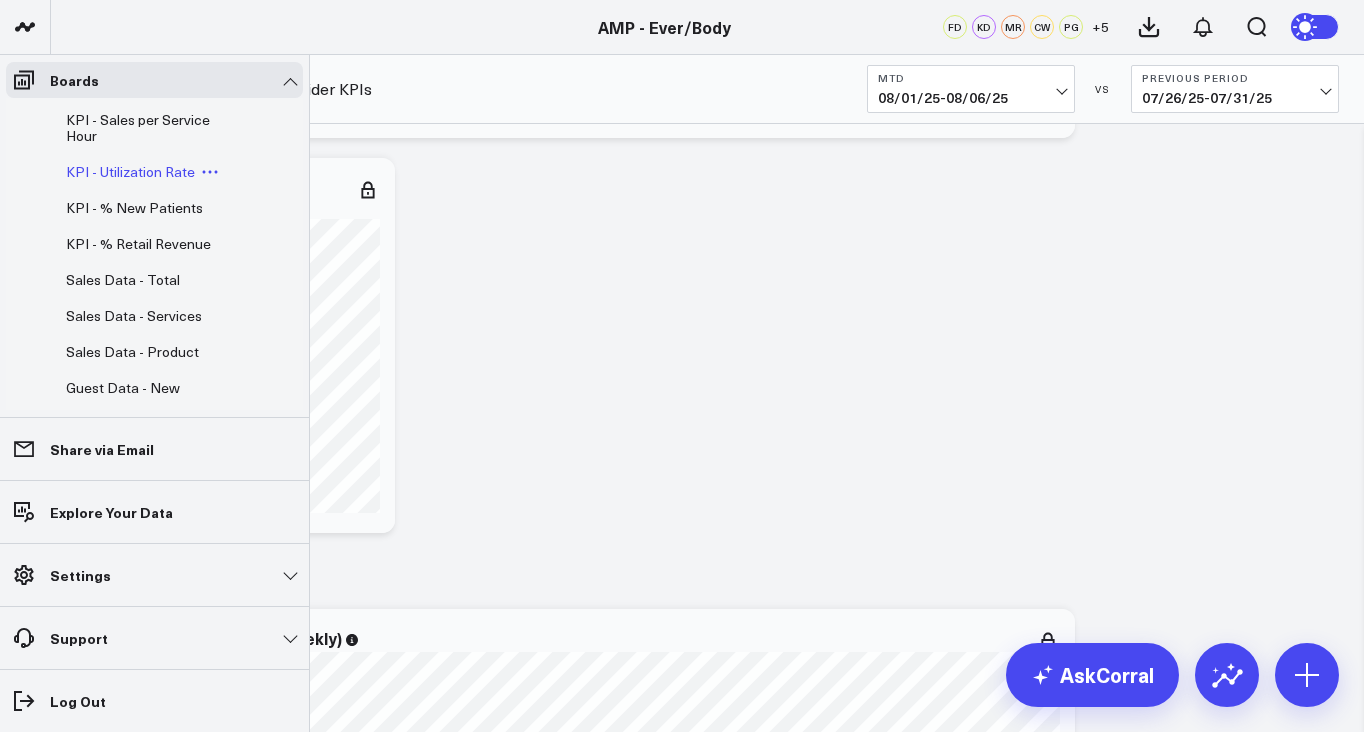 click on "KPI - Utilization Rate" at bounding box center (130, 171) 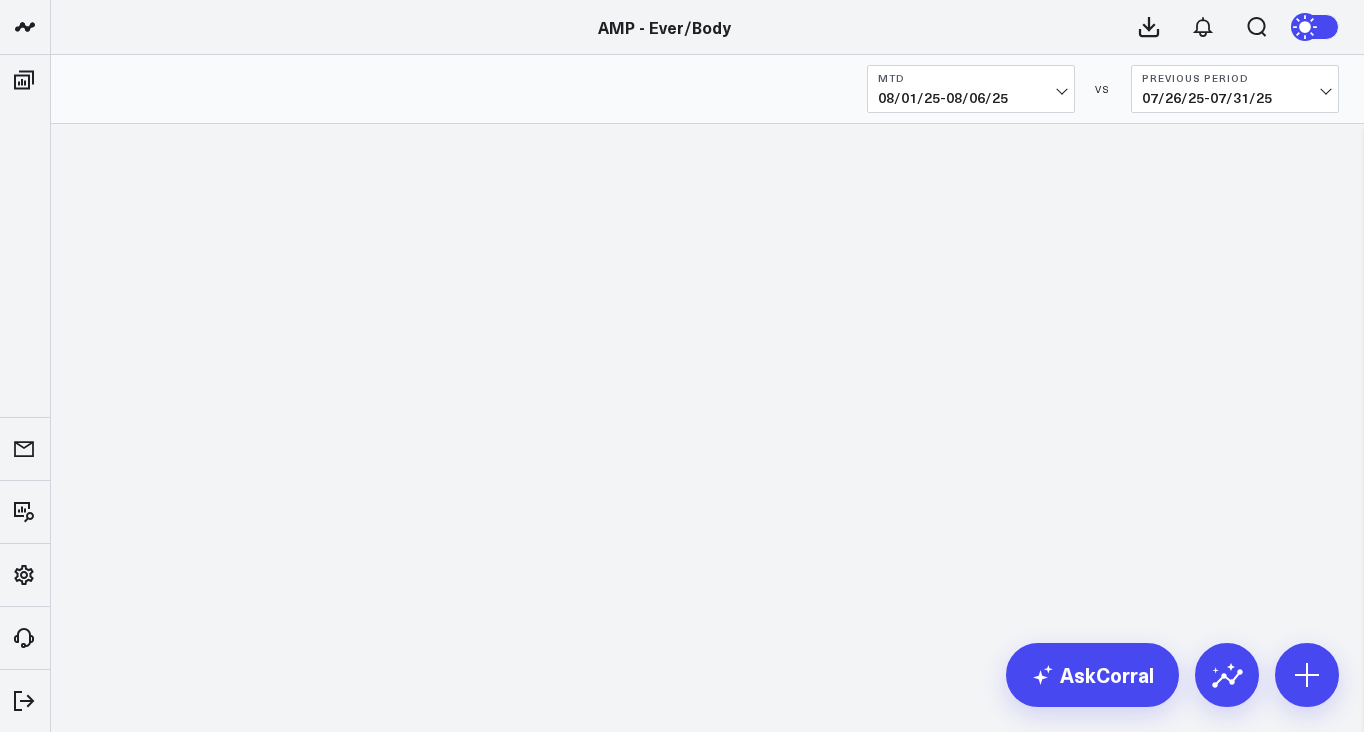 scroll, scrollTop: 0, scrollLeft: 0, axis: both 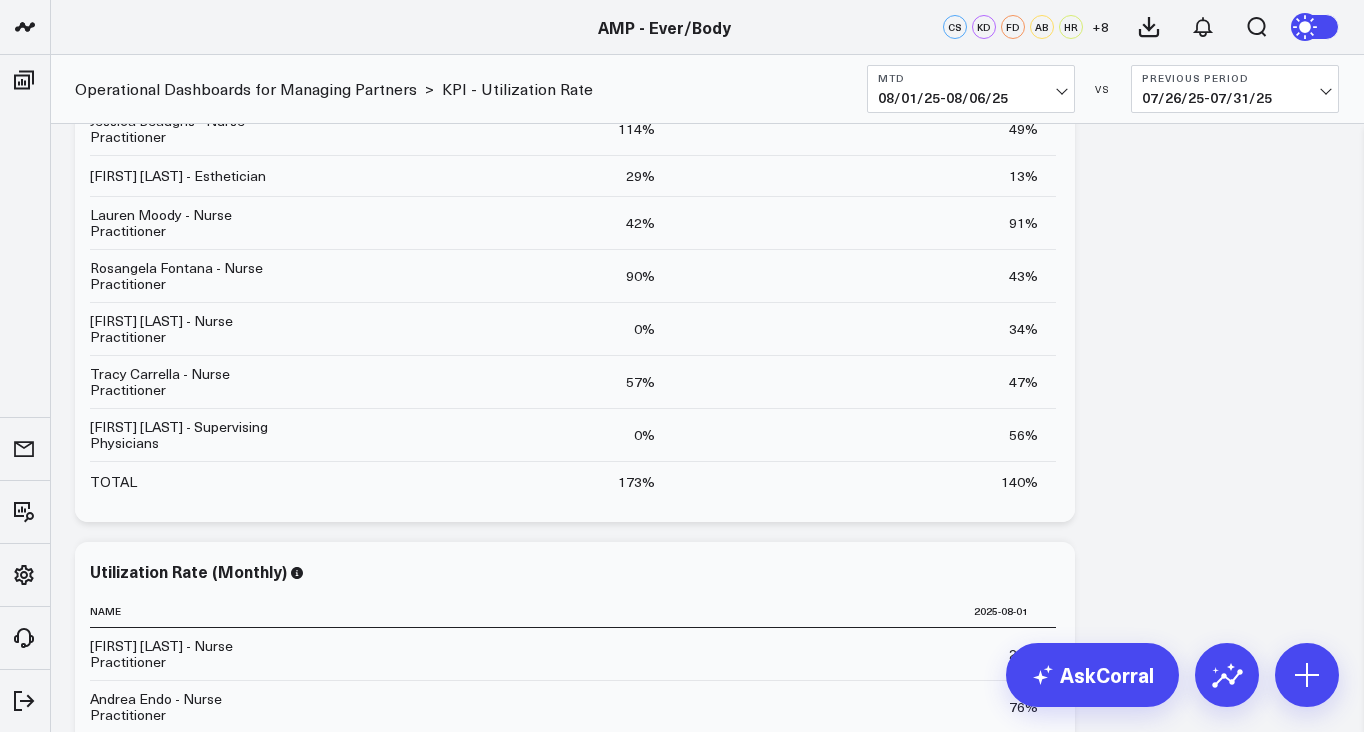 click on "MTD [DATE]  -  [DATE]" at bounding box center (971, 89) 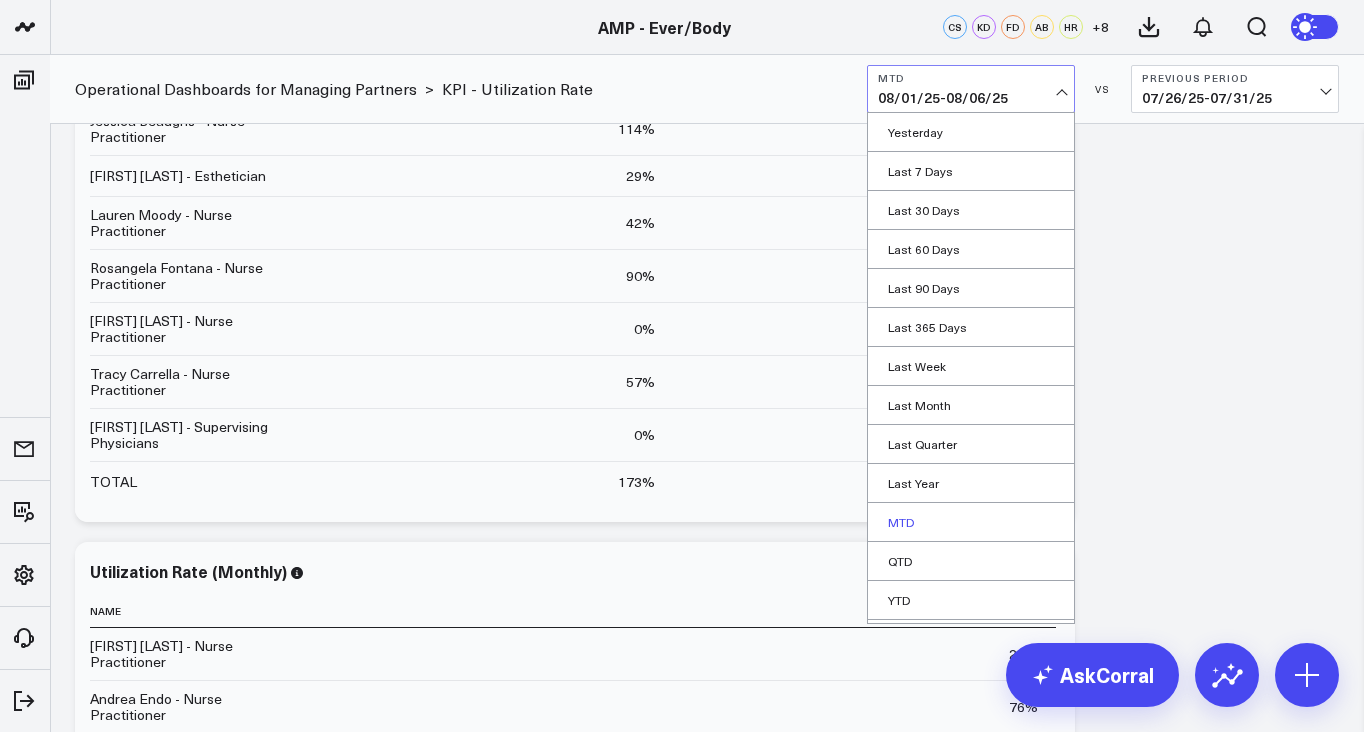 click on "MTD" at bounding box center (971, 522) 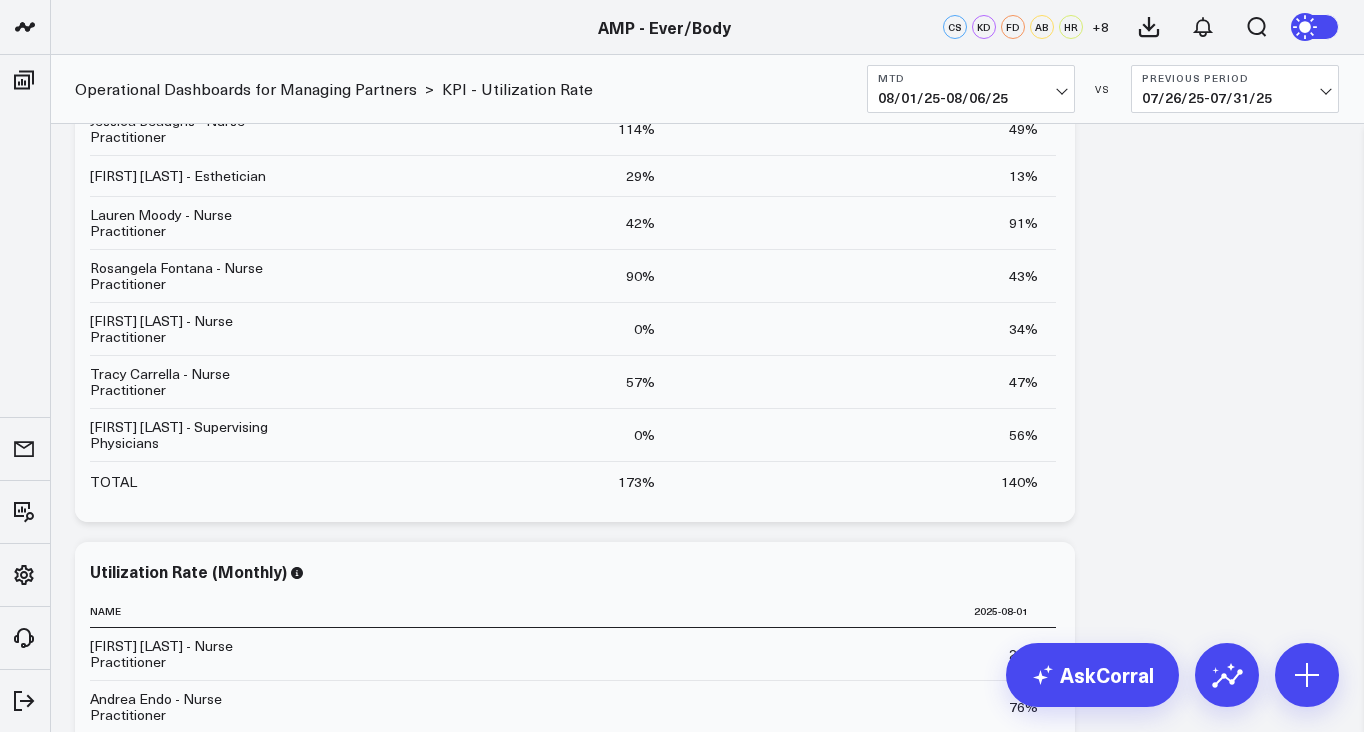 click on "[DATE]  -  [DATE]" at bounding box center (971, 98) 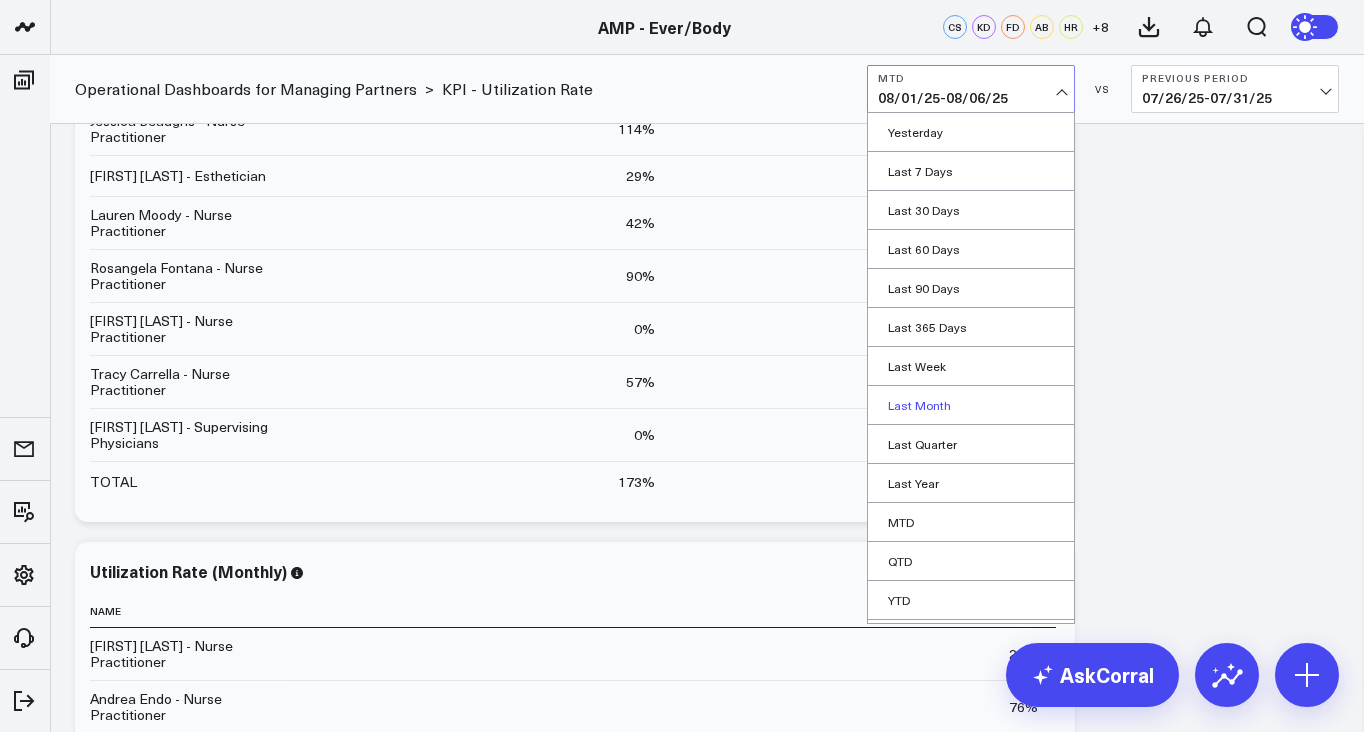 click on "Last Month" at bounding box center [971, 405] 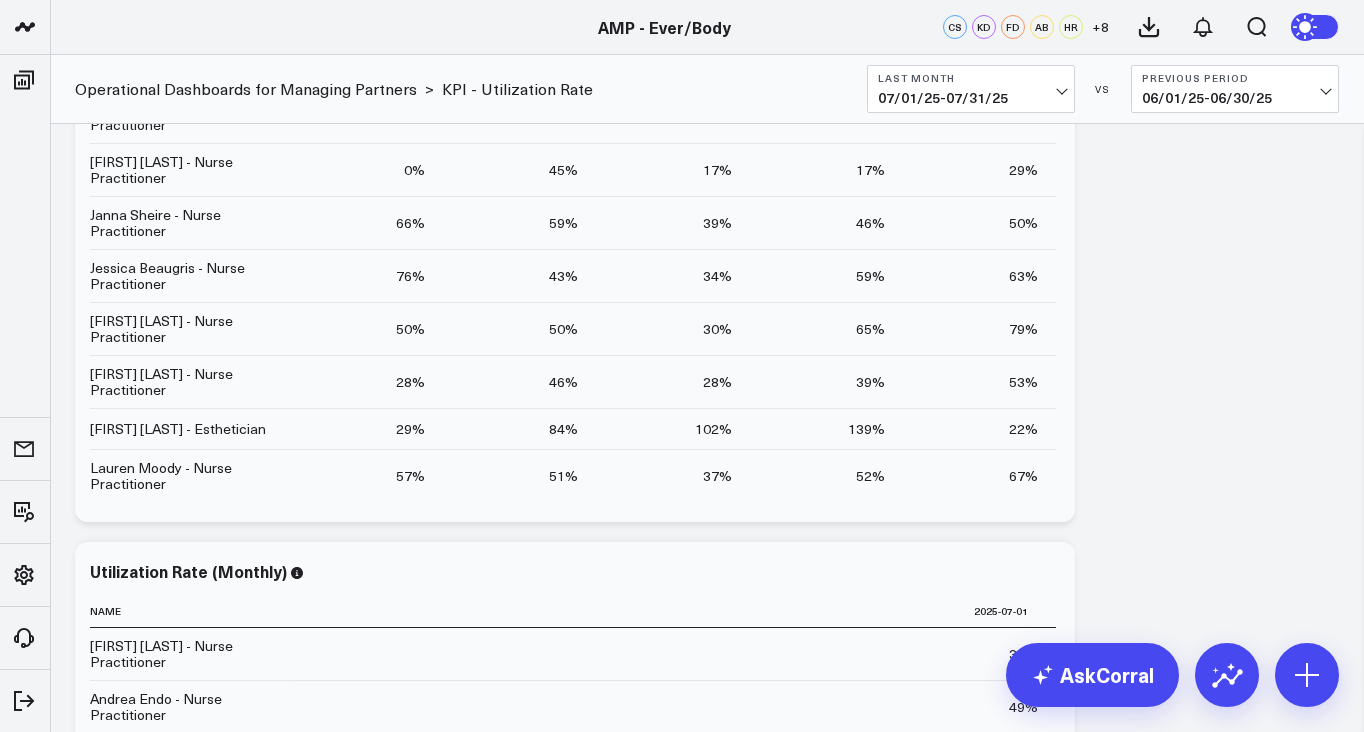 click on "Last Month 07/01/25  -  07/31/25" at bounding box center [971, 89] 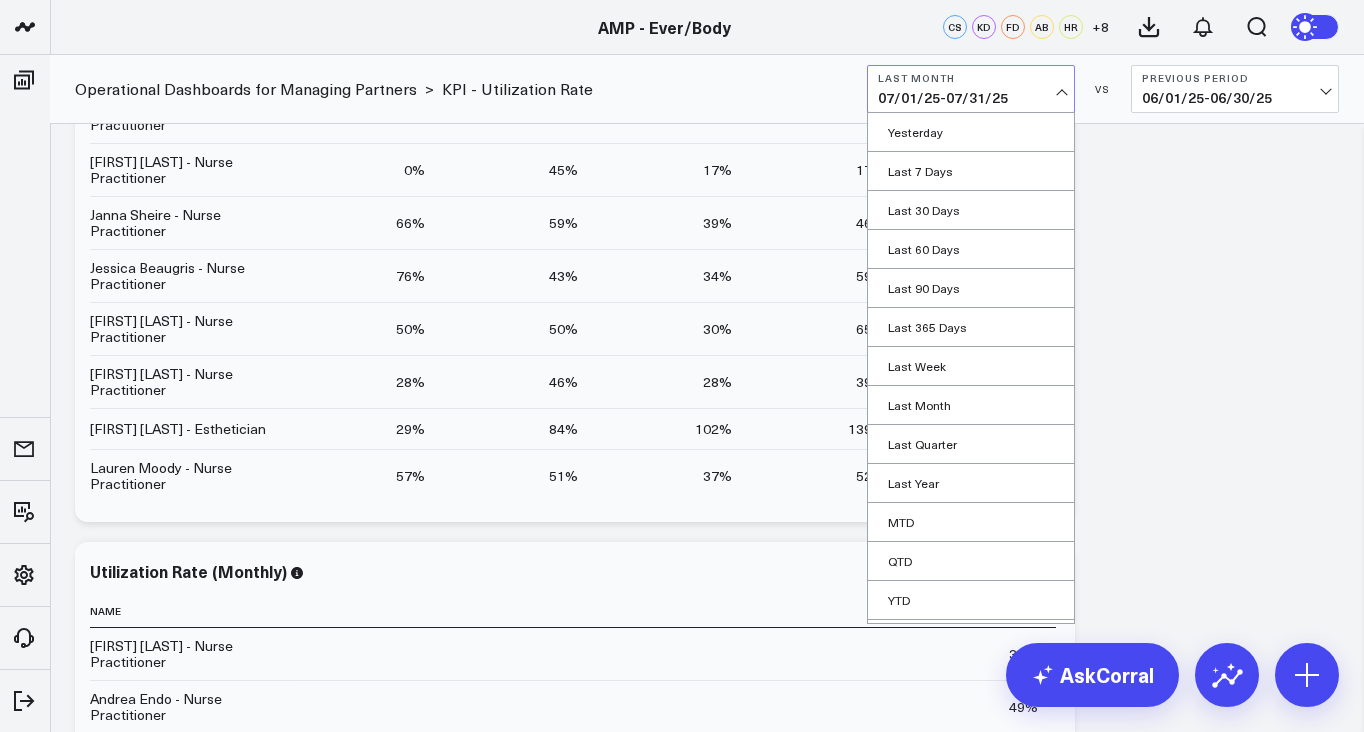 click on "Modify via AI Copy link to widget Ask support Remove Create linked copy Operational Dashboards for Managing Partners KPI - Average Patient Ticket KPI - Sales per Service Hour KPI - Utilization Rate KPI - % New Patients KPI - % Retail Revenue Sales Data - Total Sales Data - Services Sales Data - Product Guest Data - New Guest Data - Total Time Data - Service Hours Time Data - Net Scheduled Hours Provider KPIs Managers Provider KPIs Executive Summary Managers Duplicate to Operational Dashboards for Managing Partners KPI - Average Patient Ticket KPI - Sales per Service Hour KPI - Utilization Rate KPI - % New Patients KPI - % Retail Revenue Sales Data - Total Sales Data - Services Sales Data - Product Guest Data - New Guest Data - Total Time Data - Service Hours Time Data - Net Scheduled Hours Provider KPIs Managers Provider KPIs Executive Summary Managers Move to Operational Dashboards for Managing Partners KPI - Average Patient Ticket KPI - Sales per Service Hour KPI - Utilization Rate KPI - % New Patients [LAST]" at bounding box center (707, 927) 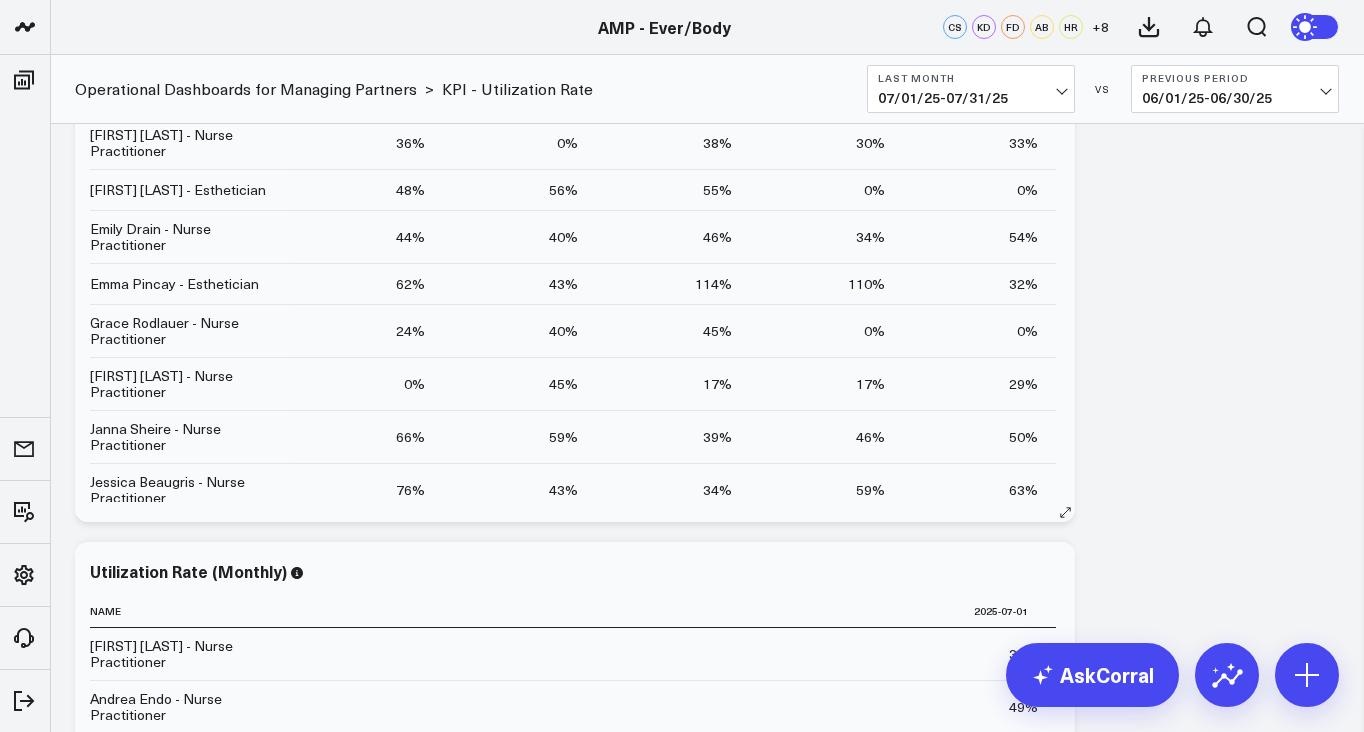 scroll, scrollTop: 0, scrollLeft: 0, axis: both 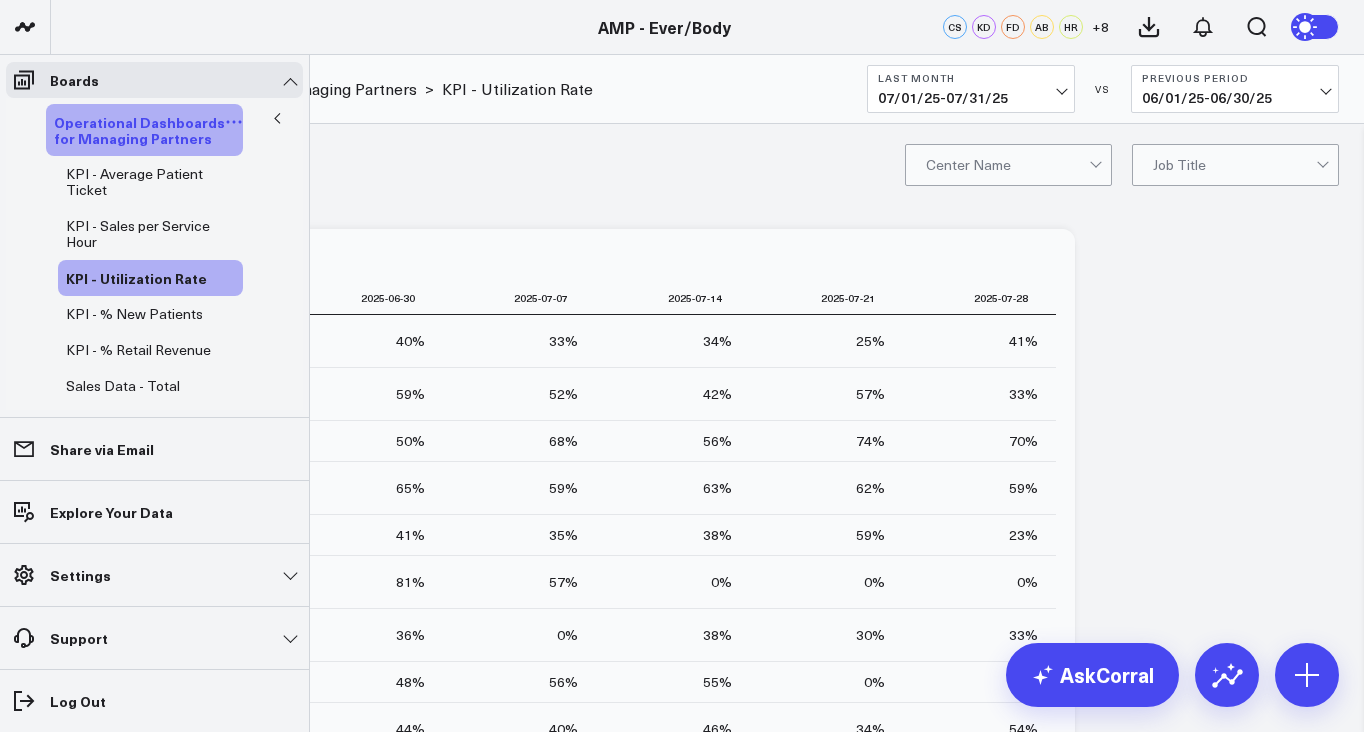 click on "Operational Dashboards for Managing Partners" at bounding box center (139, 130) 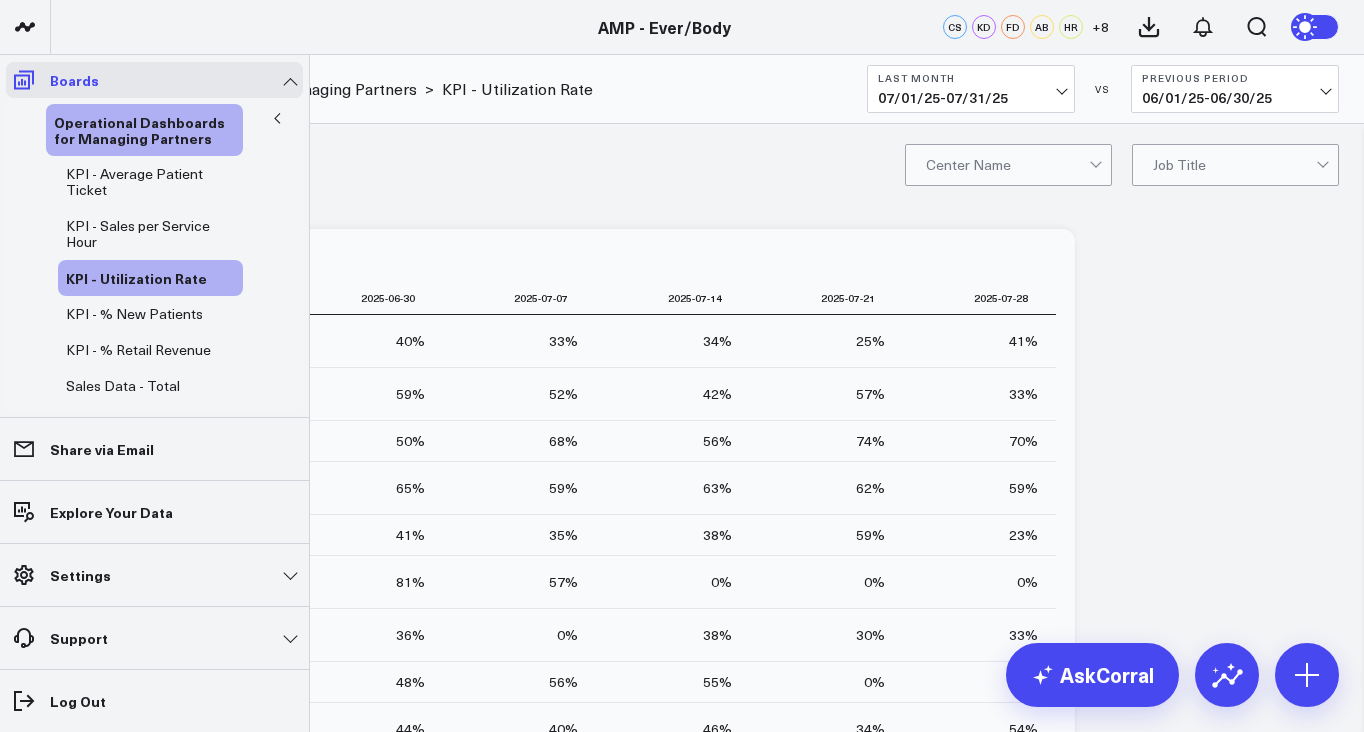 click 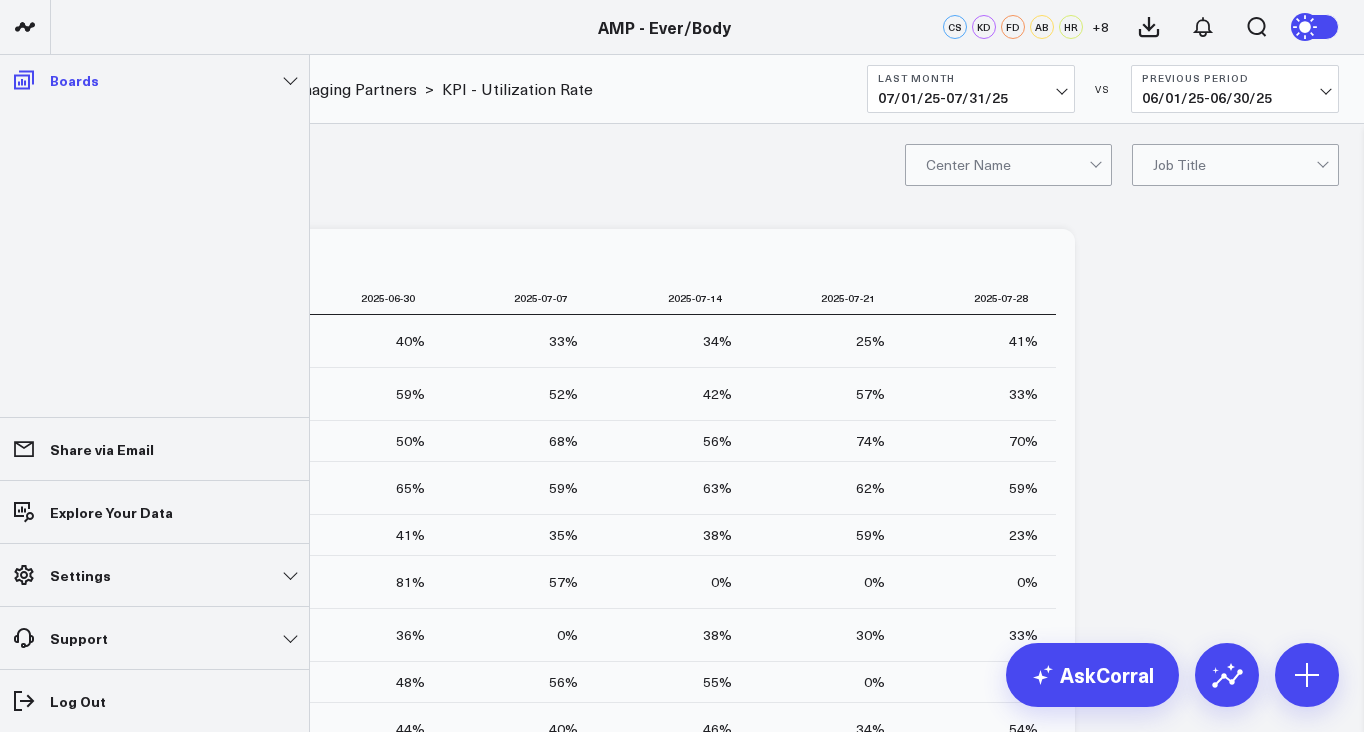 click on "Boards" at bounding box center [154, 80] 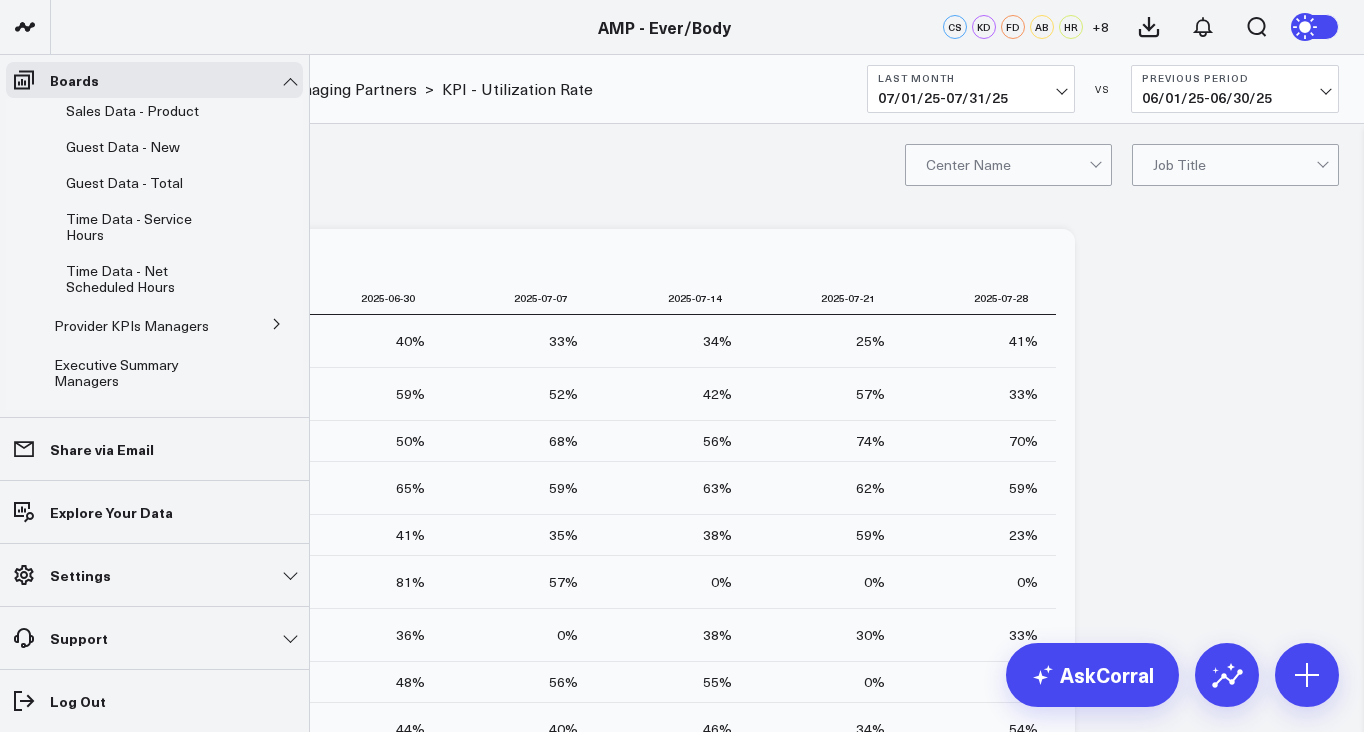 scroll, scrollTop: 343, scrollLeft: 0, axis: vertical 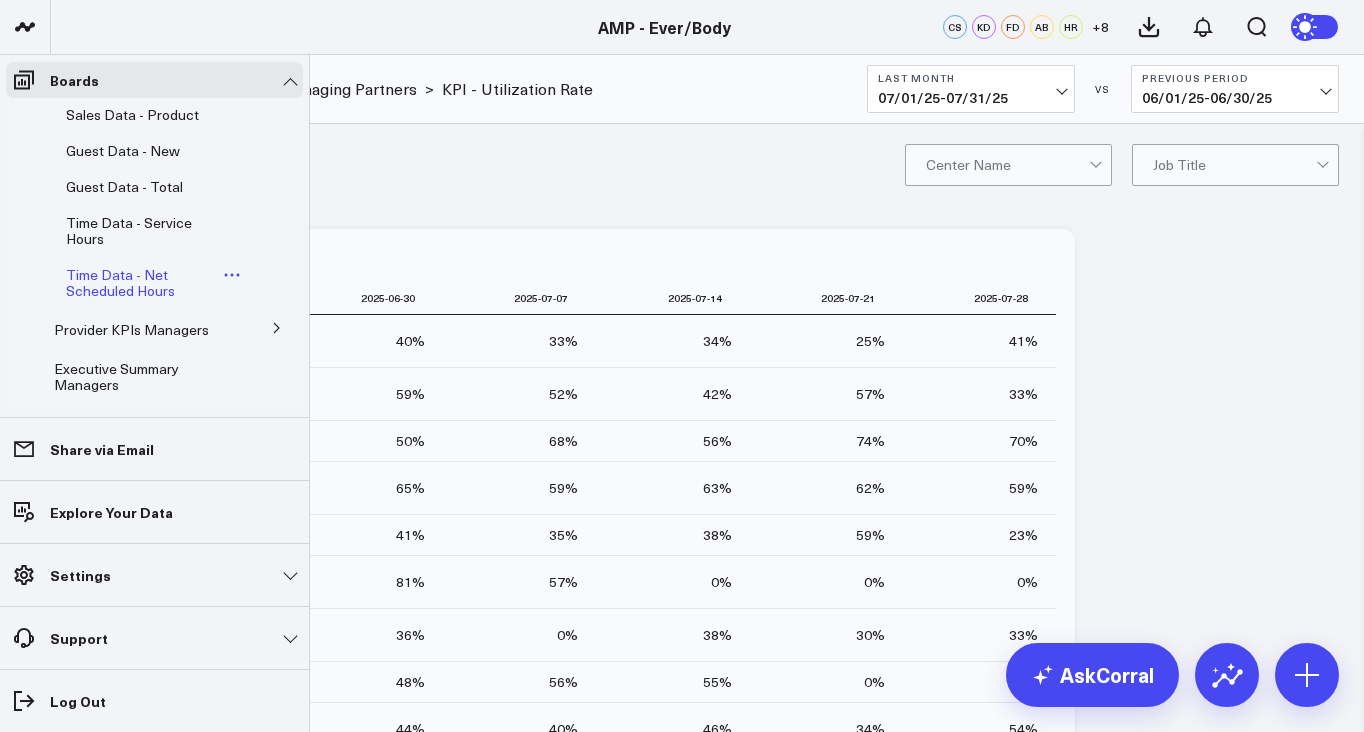 click on "Time Data - Net Scheduled Hours" at bounding box center (120, 282) 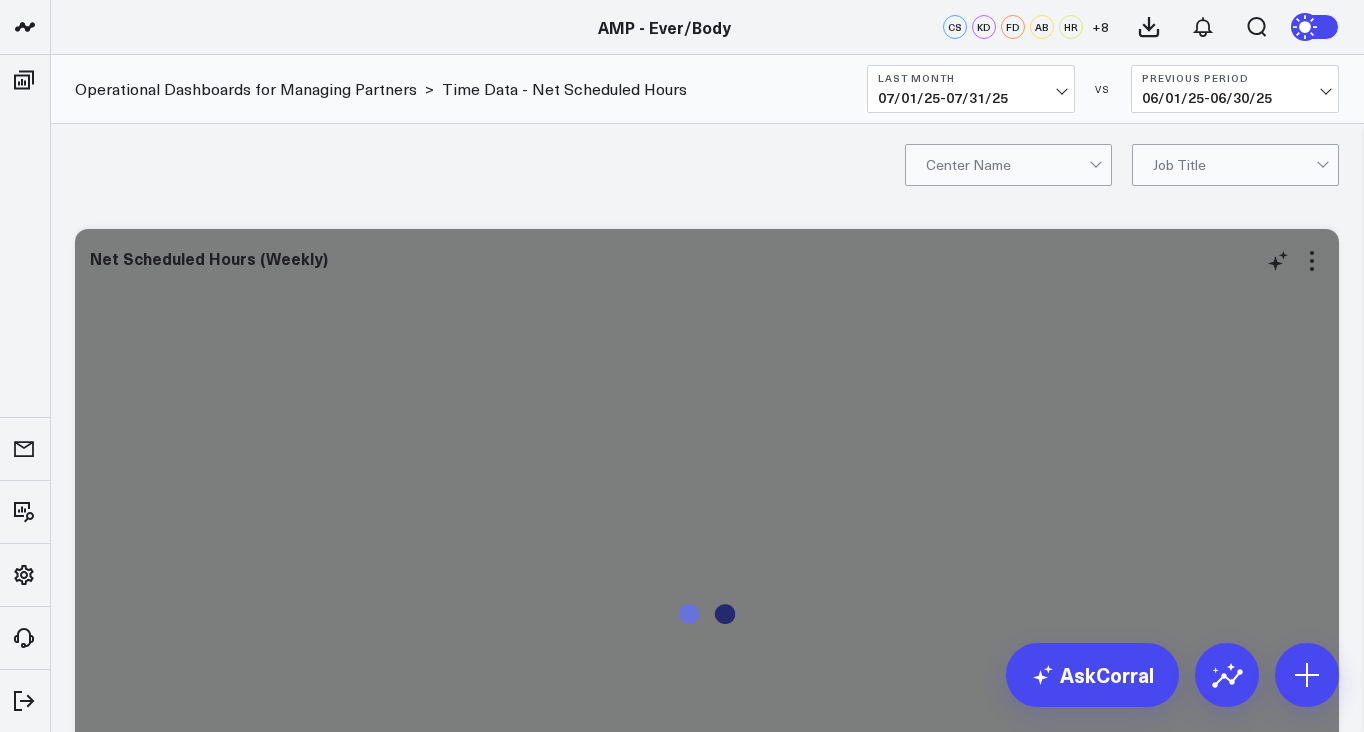 scroll, scrollTop: 0, scrollLeft: 0, axis: both 